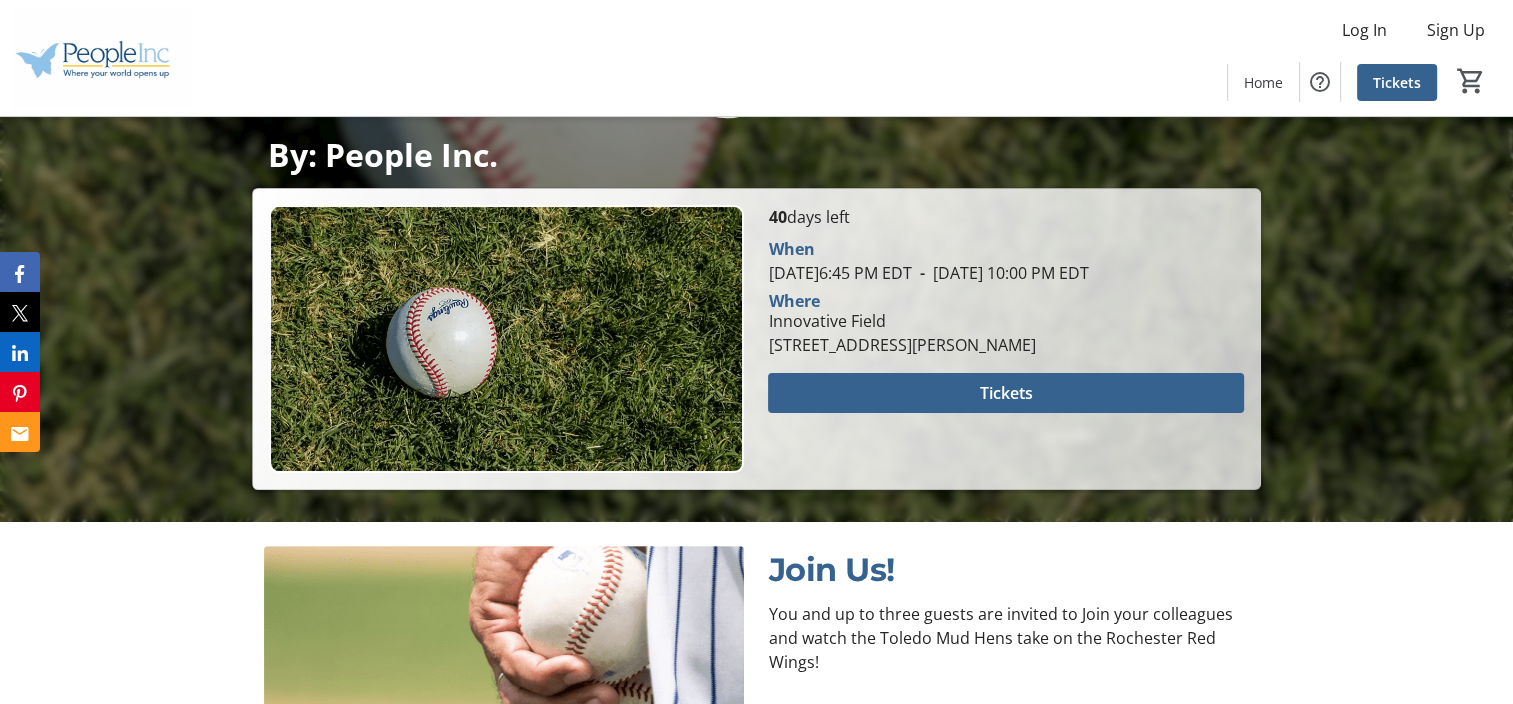 scroll, scrollTop: 0, scrollLeft: 0, axis: both 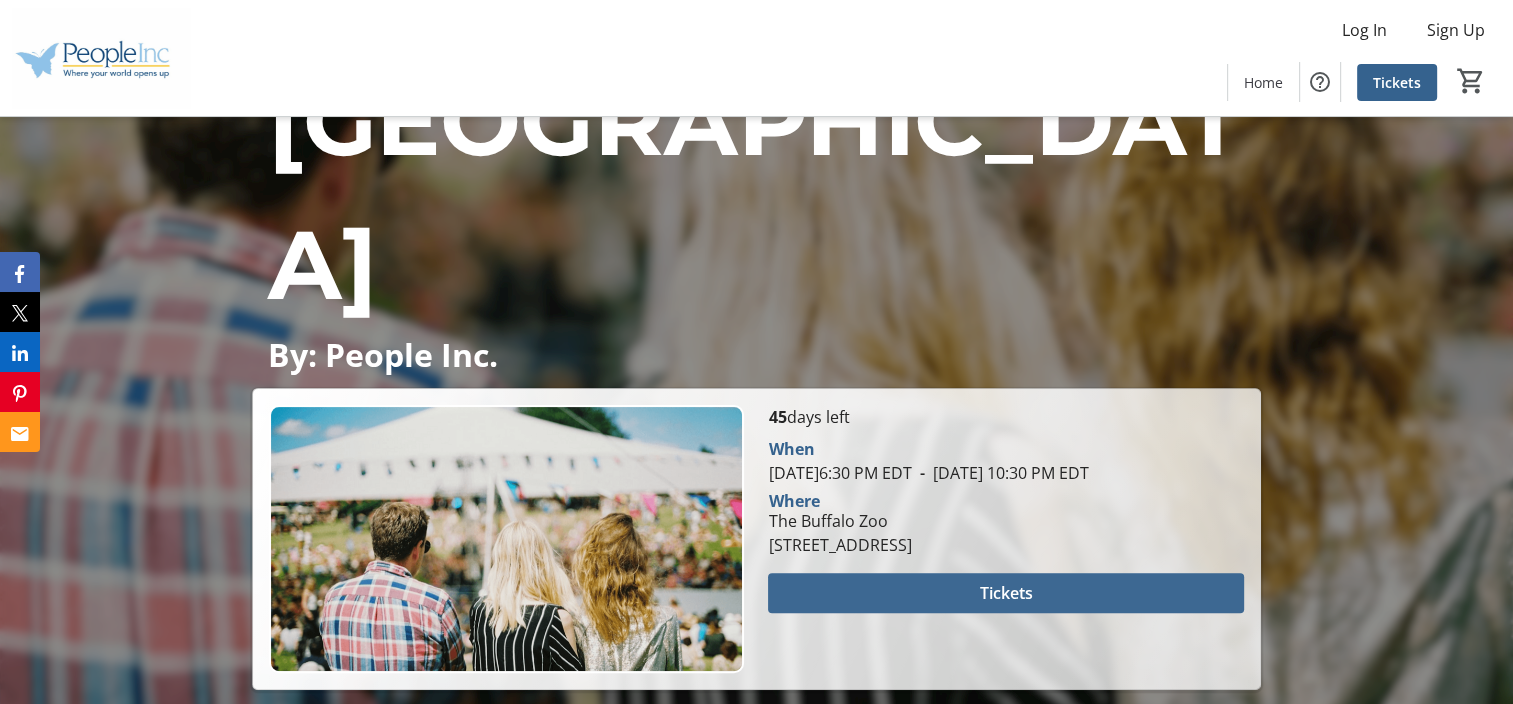 click at bounding box center [1005, 593] 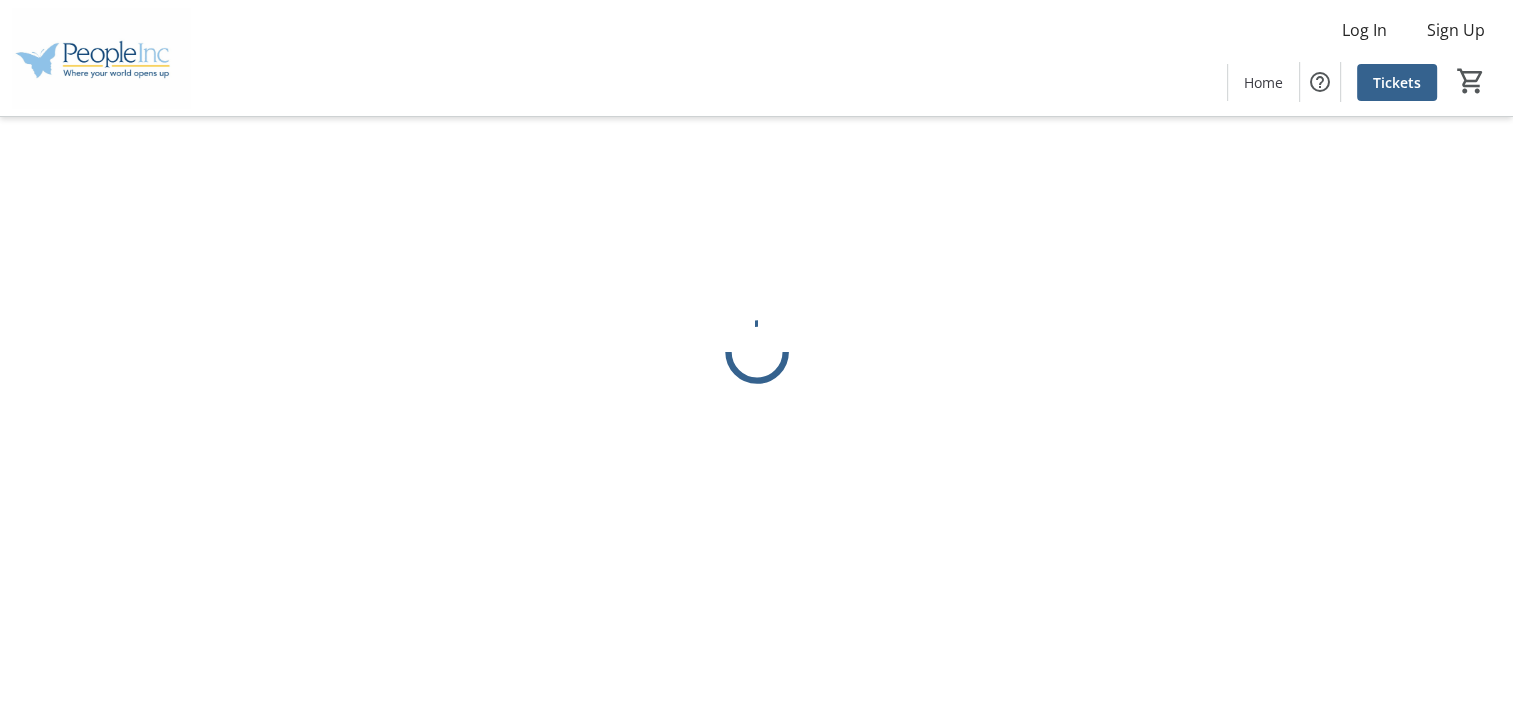 scroll, scrollTop: 0, scrollLeft: 0, axis: both 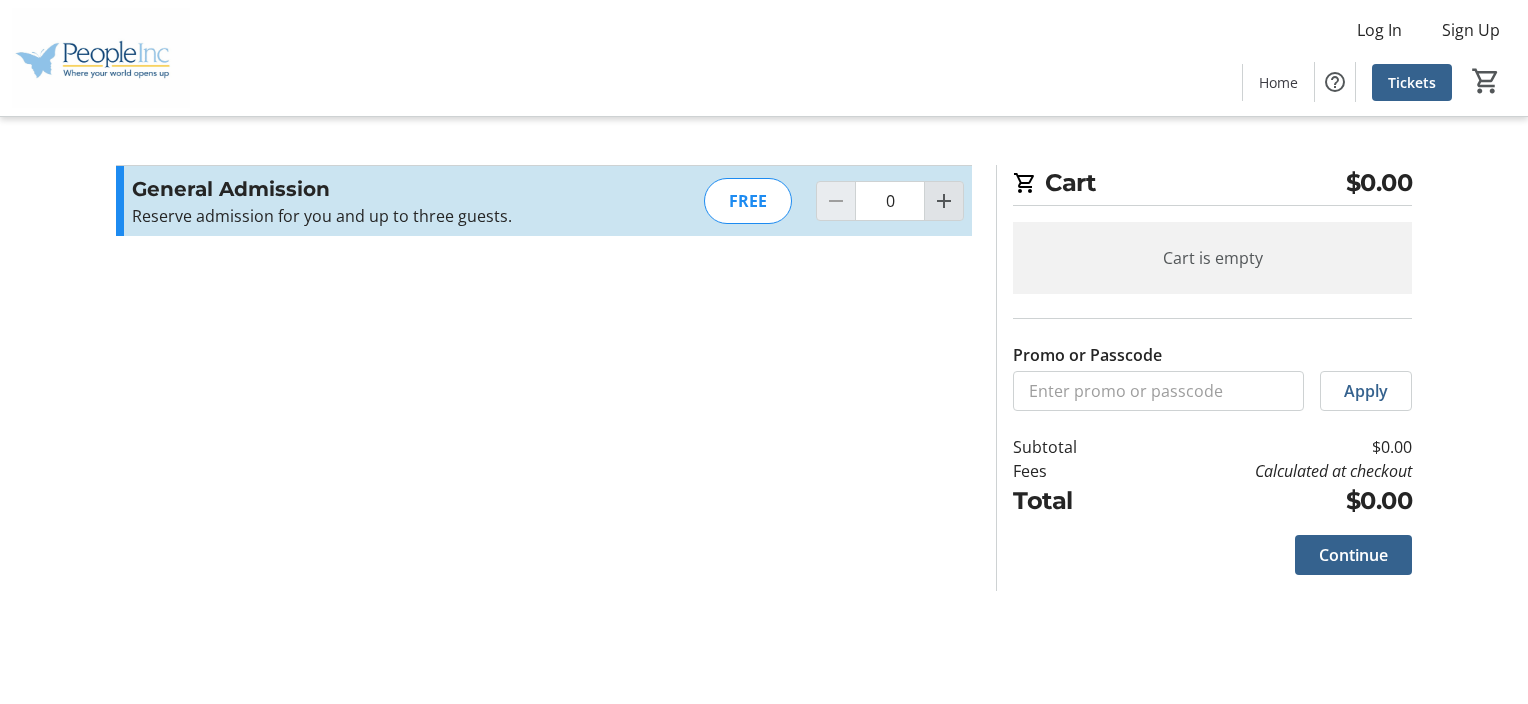 click 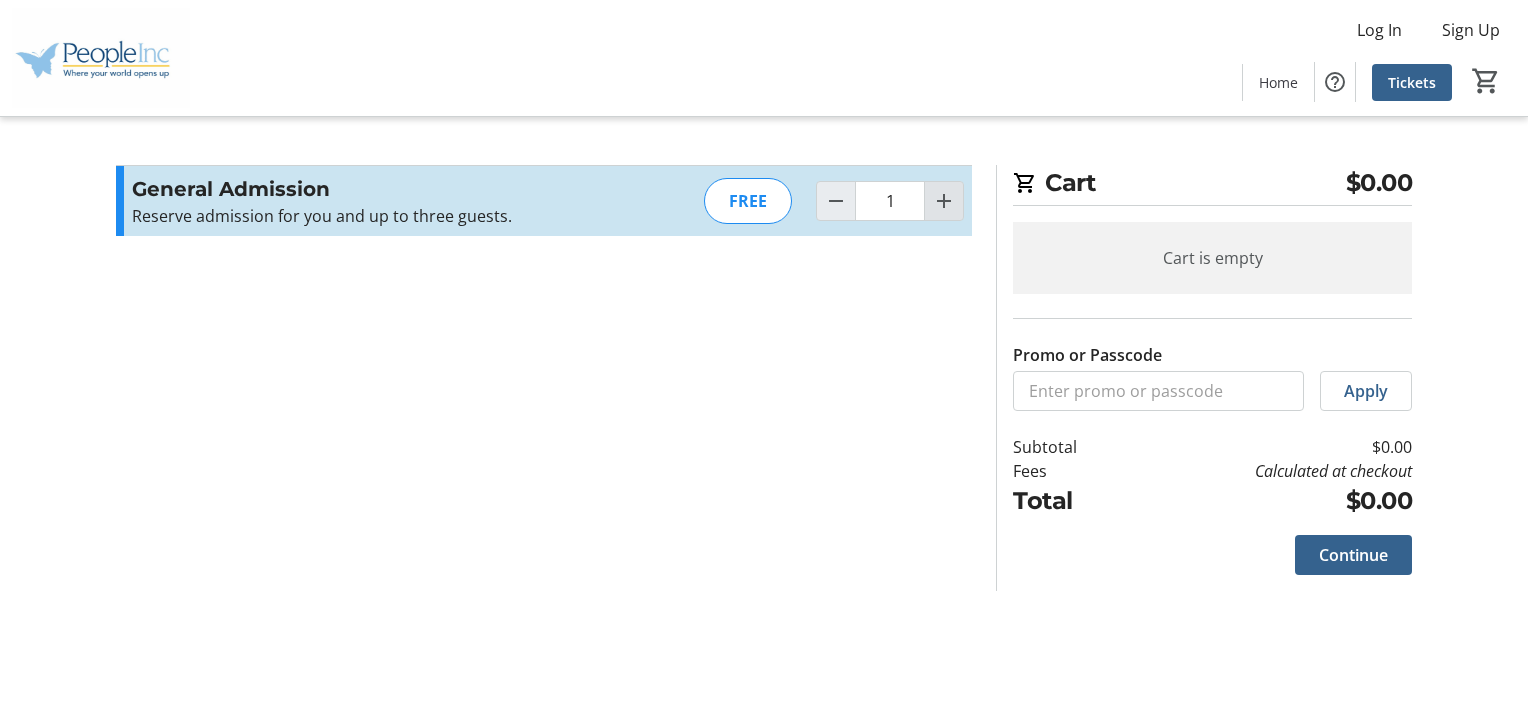 click 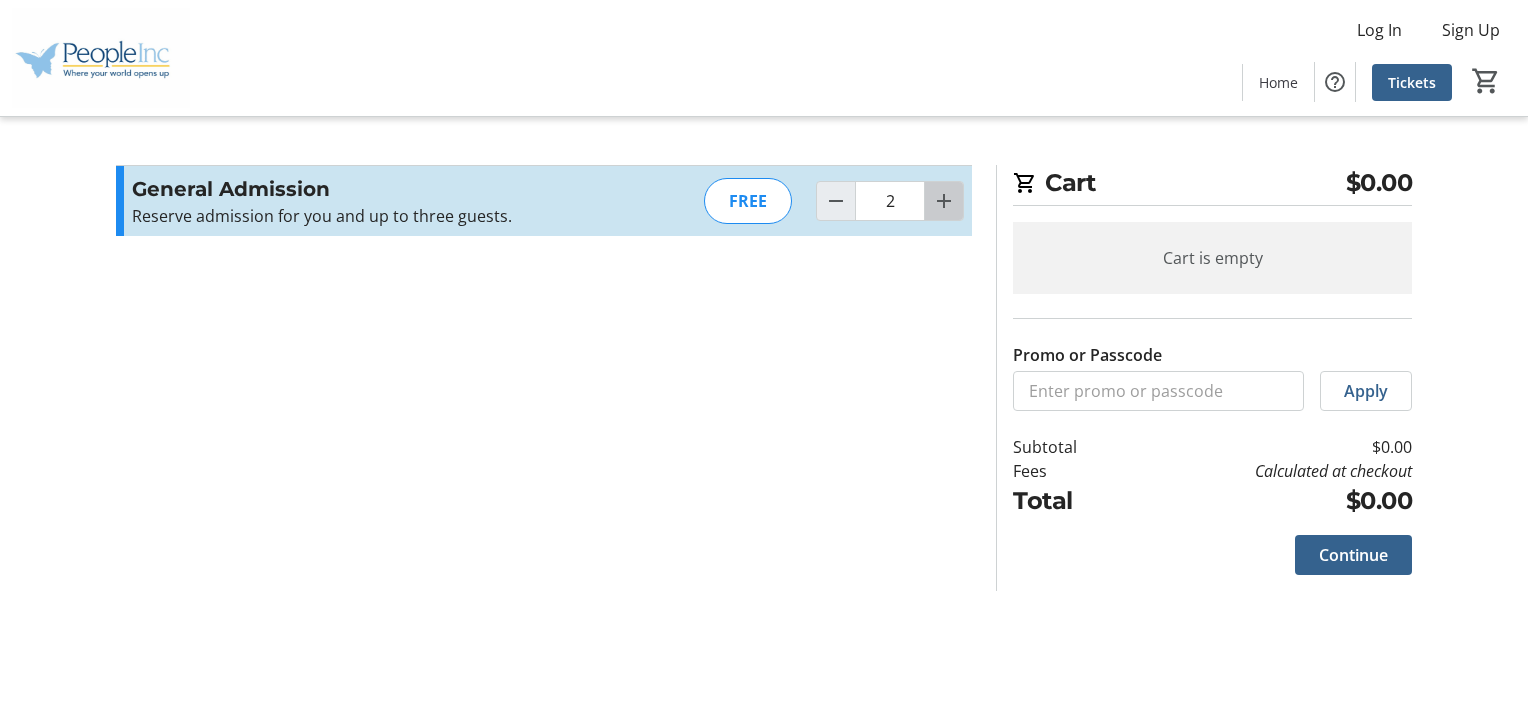 click 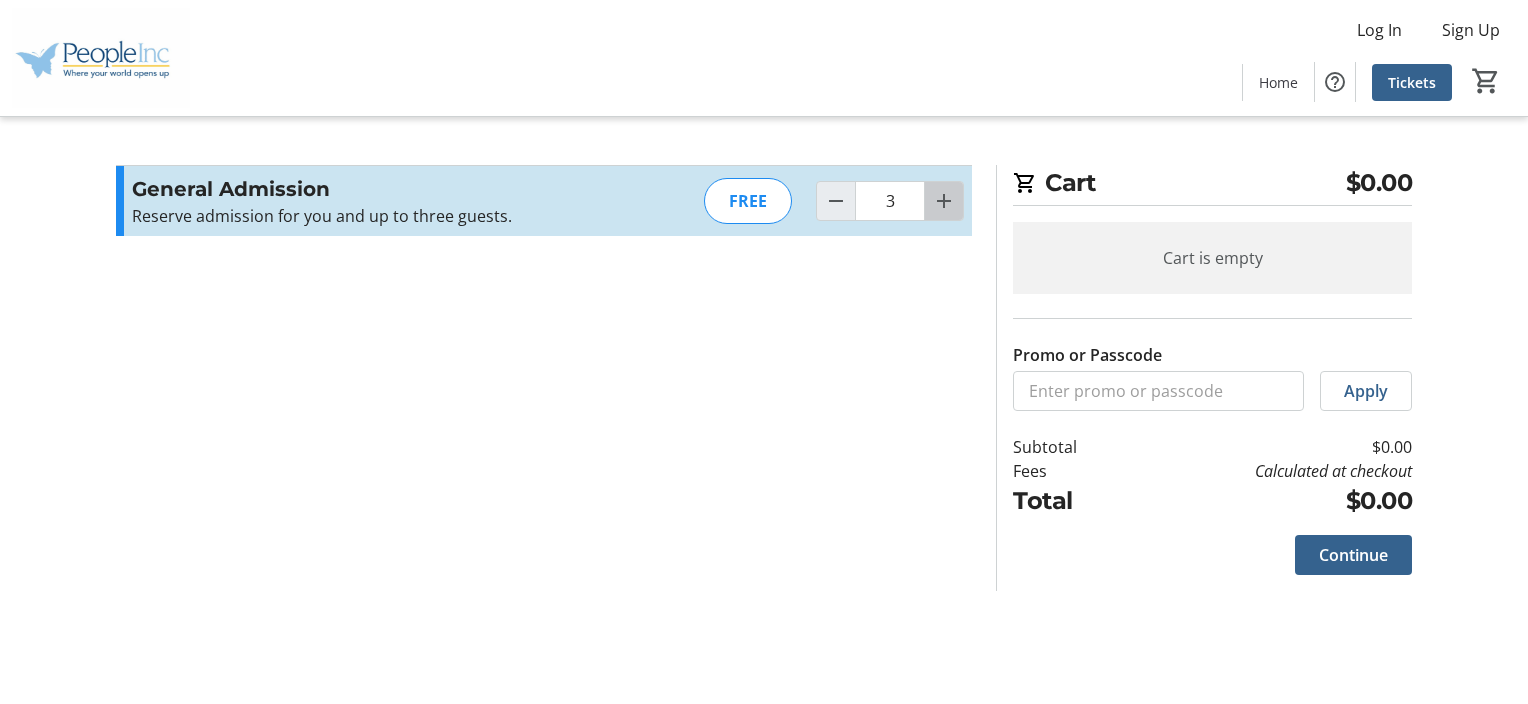 click 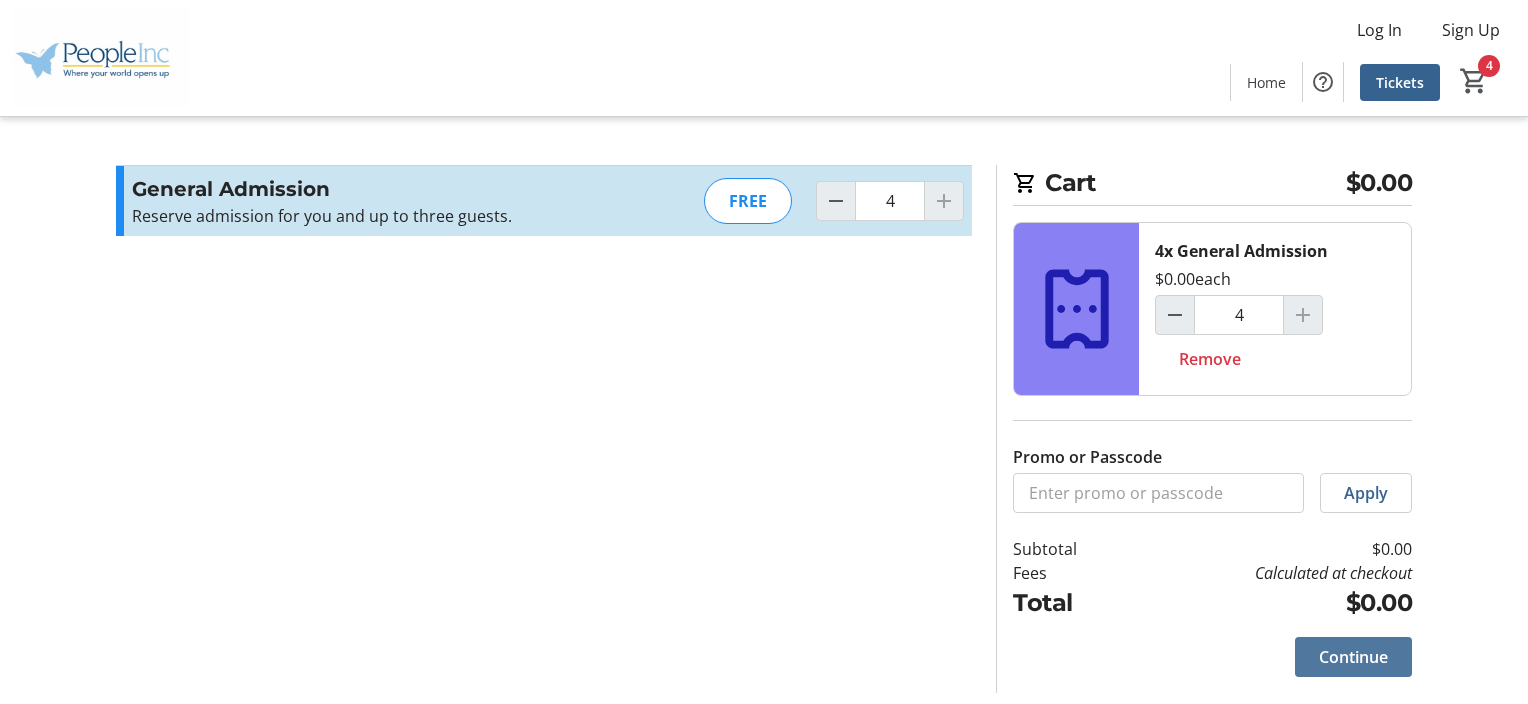click on "Continue" 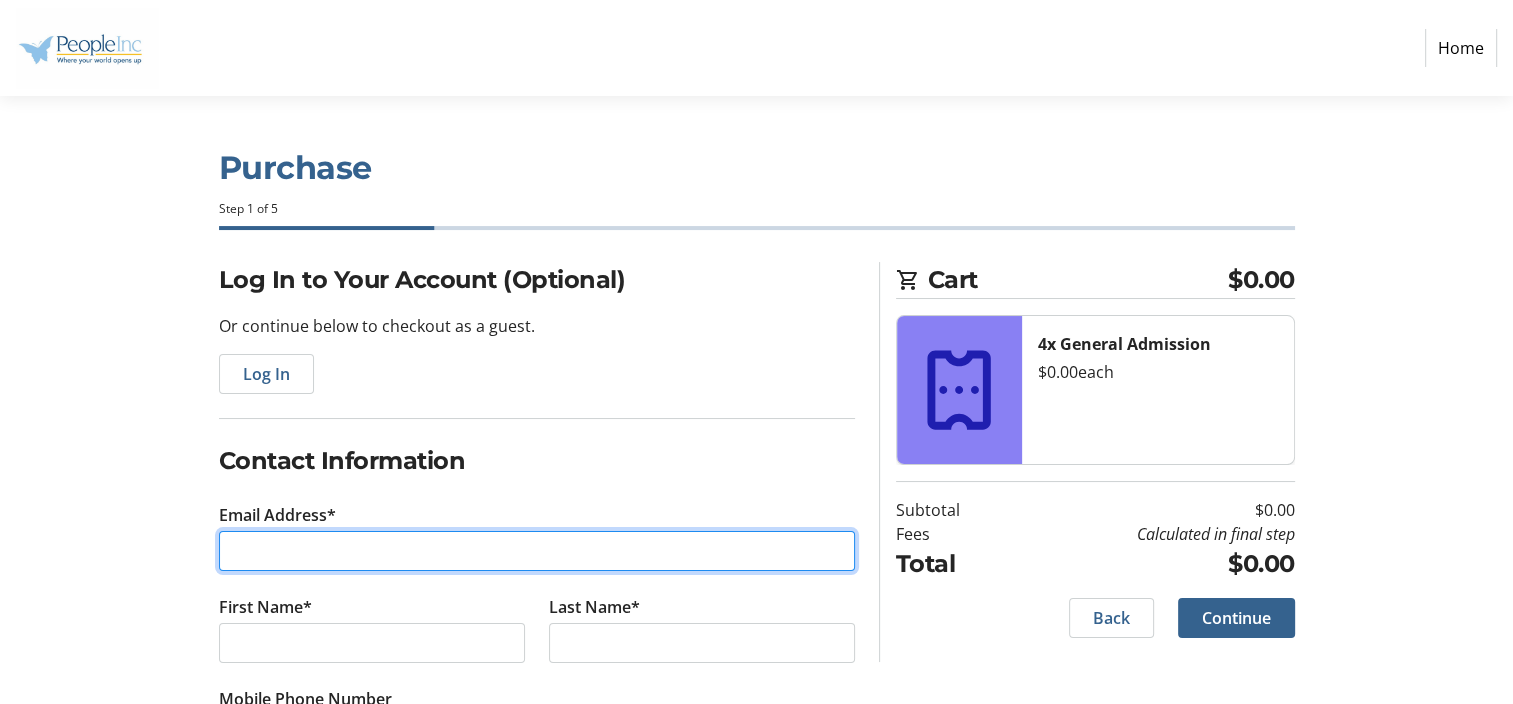 click on "Email Address*" at bounding box center (537, 551) 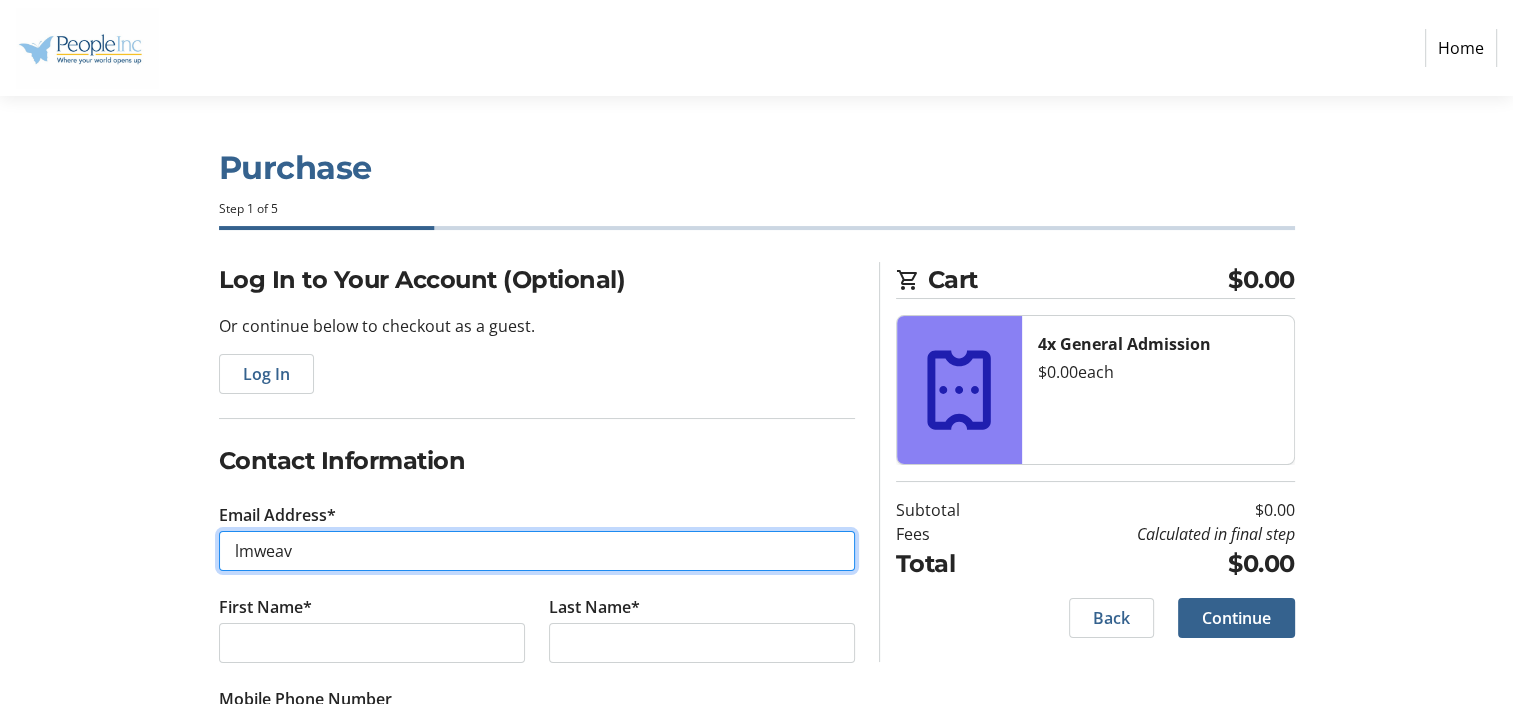 type on "lmweaver@juno.com" 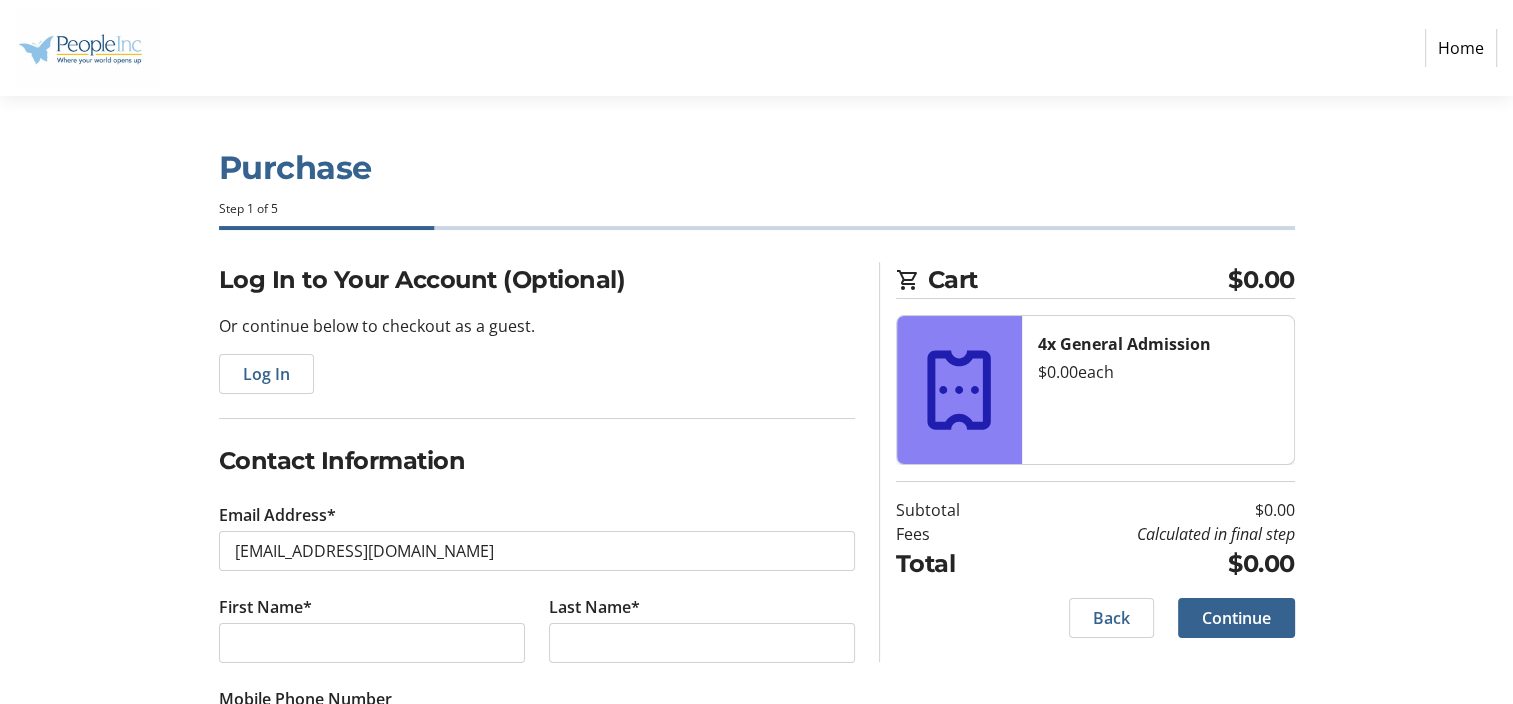 type on "lynn" 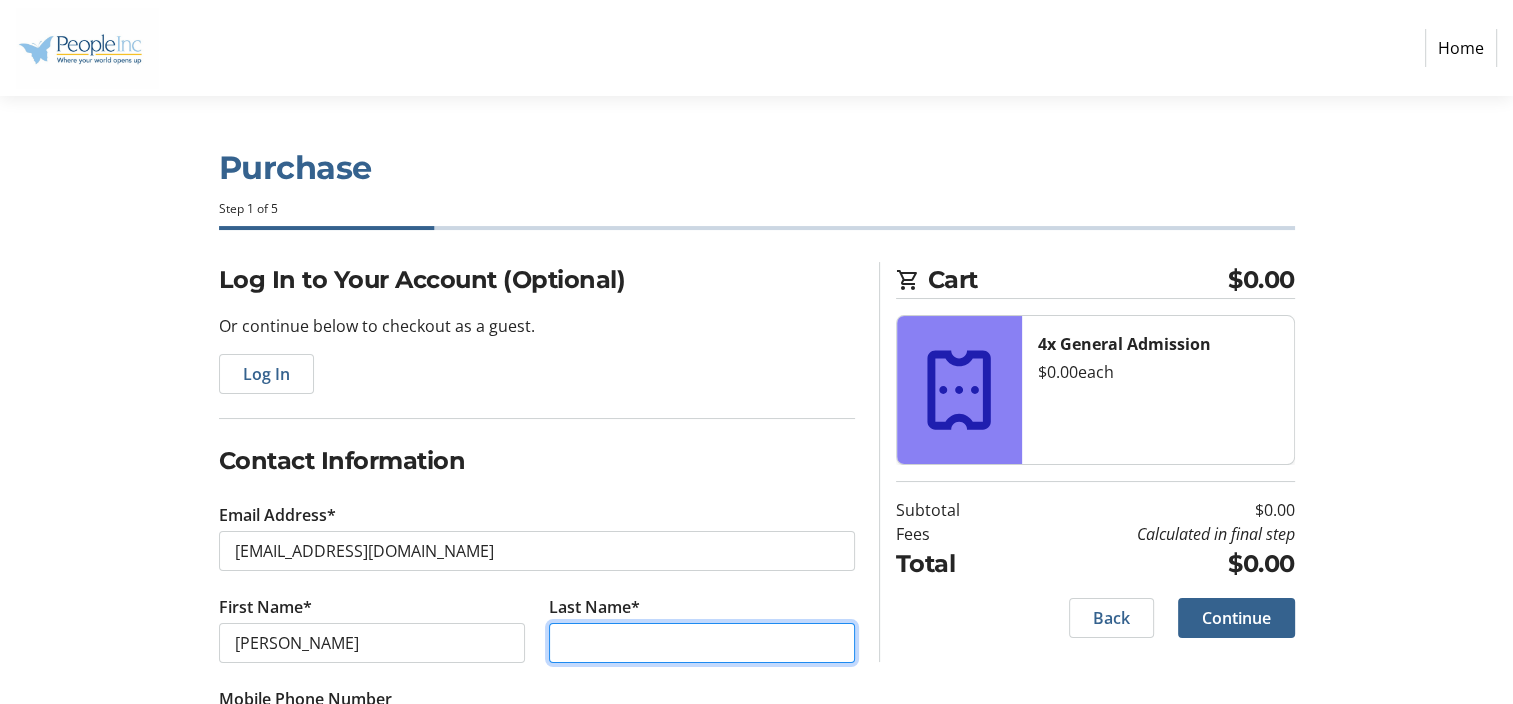 type on "weaver" 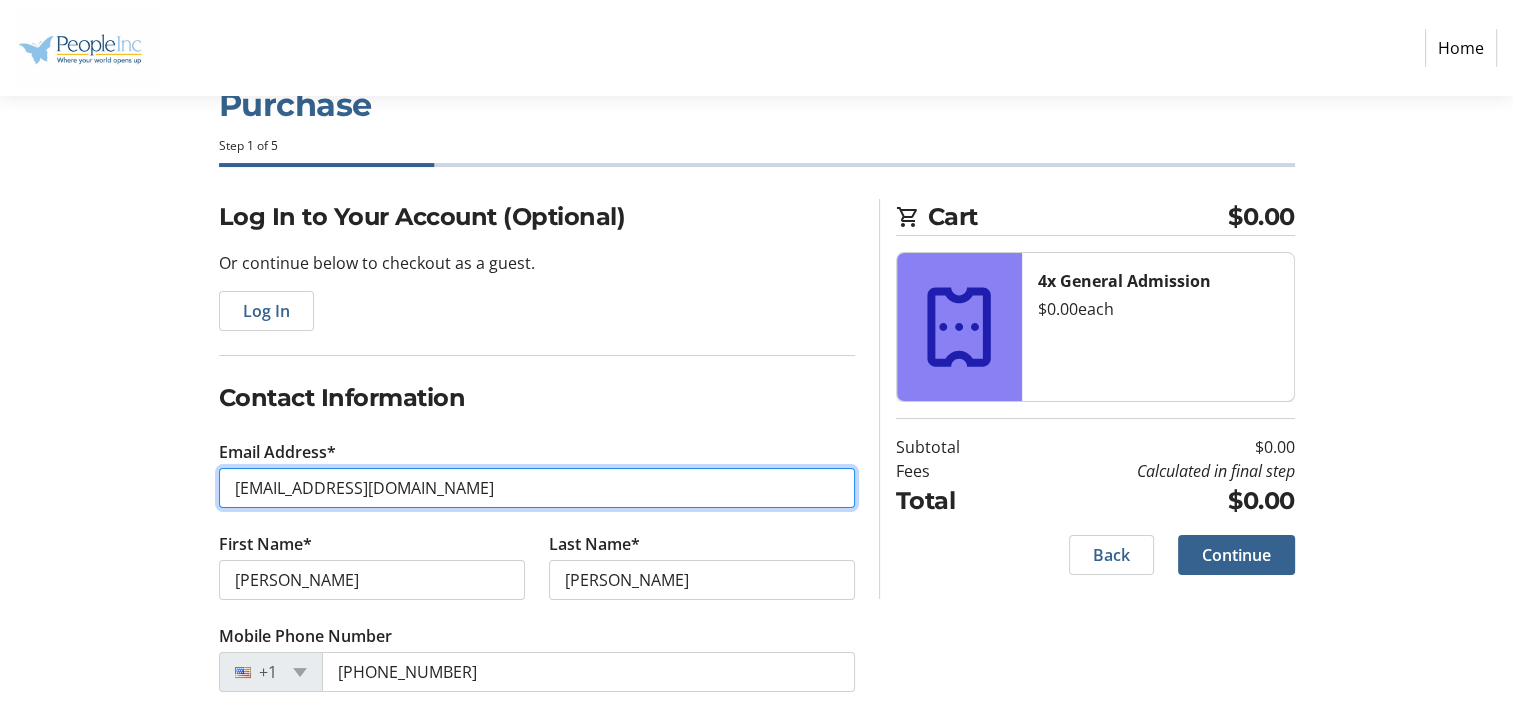 scroll, scrollTop: 97, scrollLeft: 0, axis: vertical 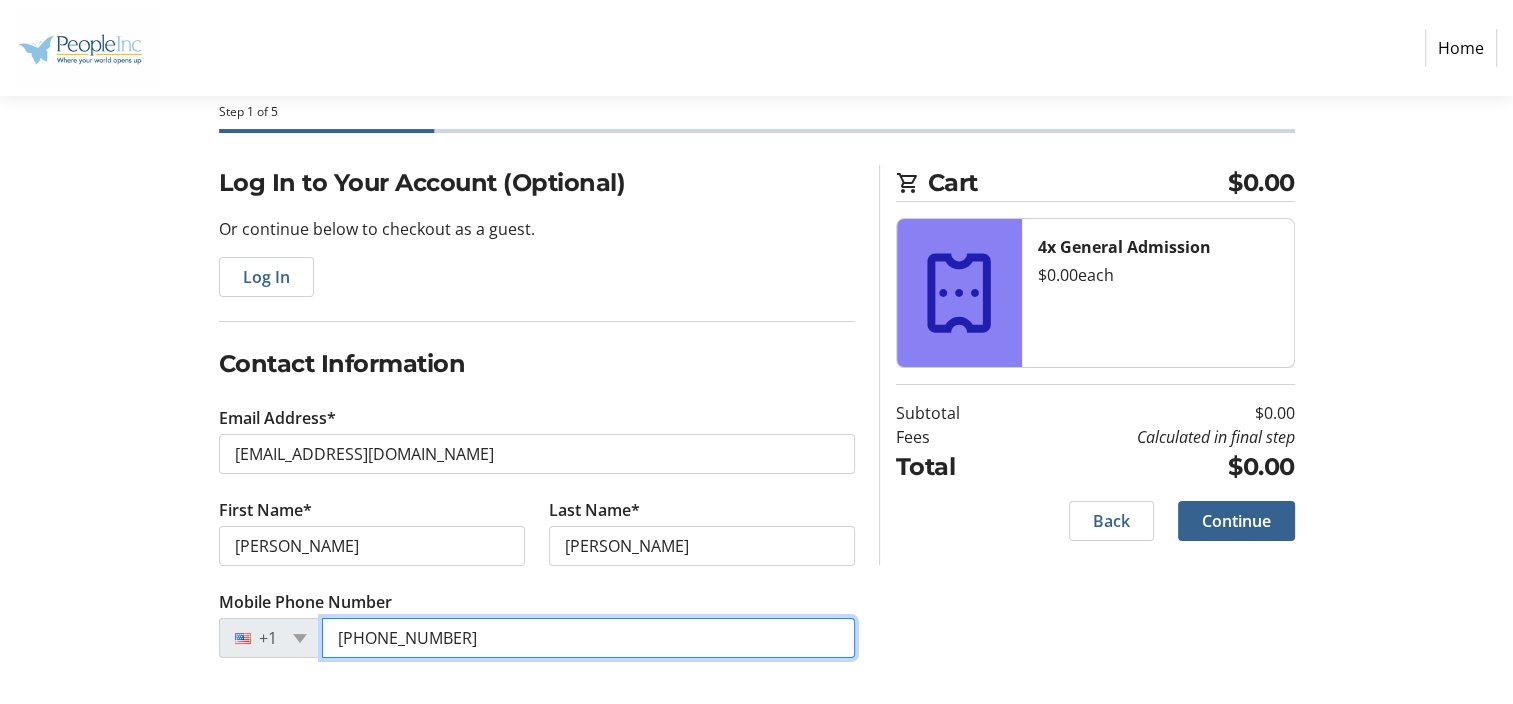 click on "(716) 954-1765" at bounding box center (588, 638) 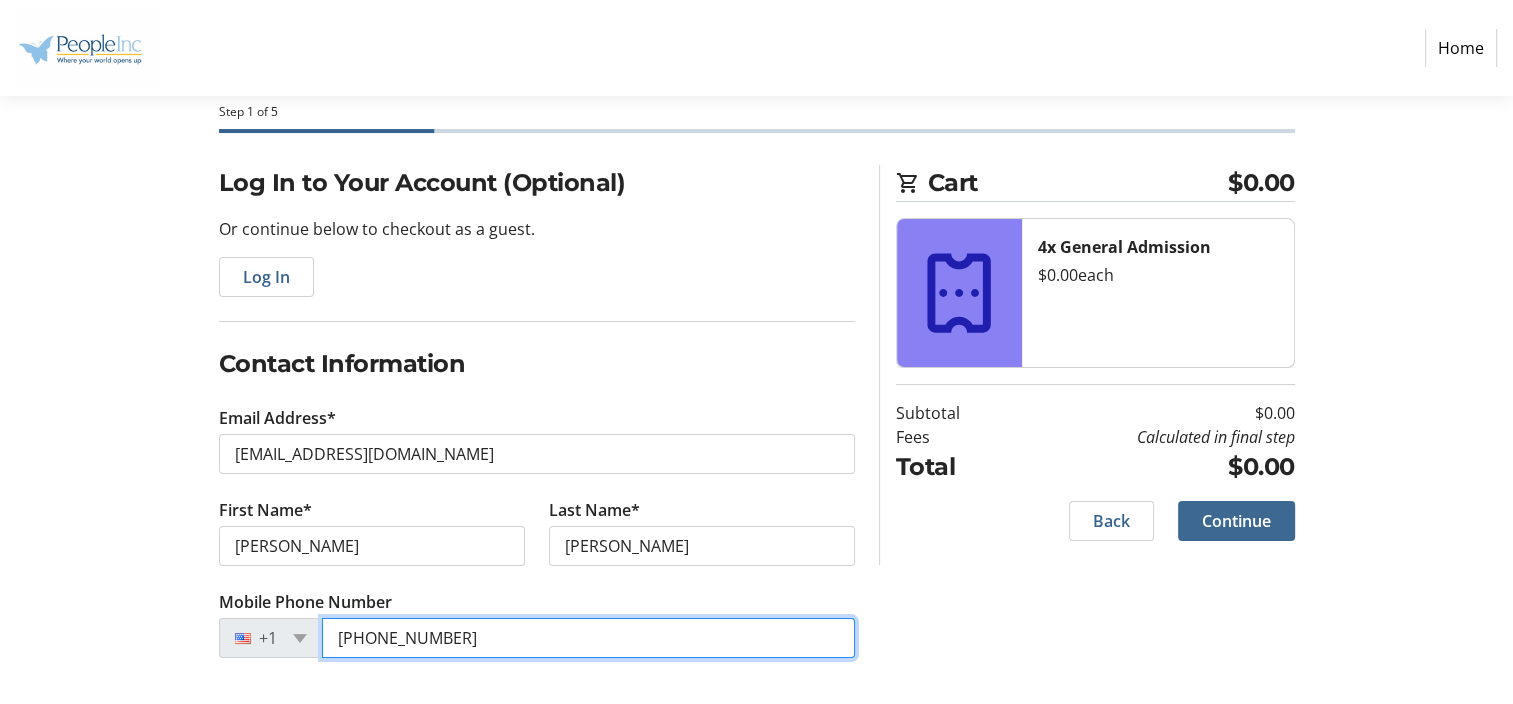 type on "(716) 481-6896" 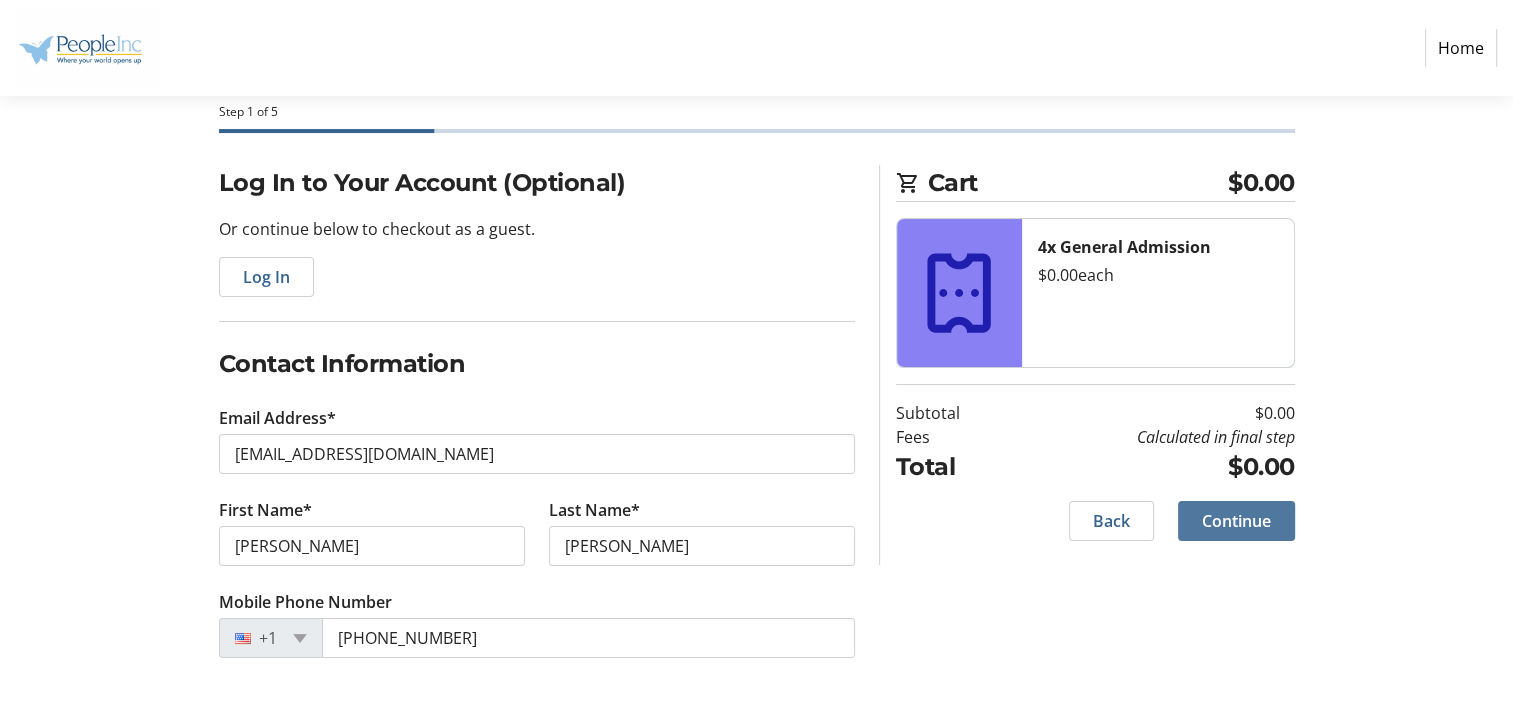 click on "Continue" 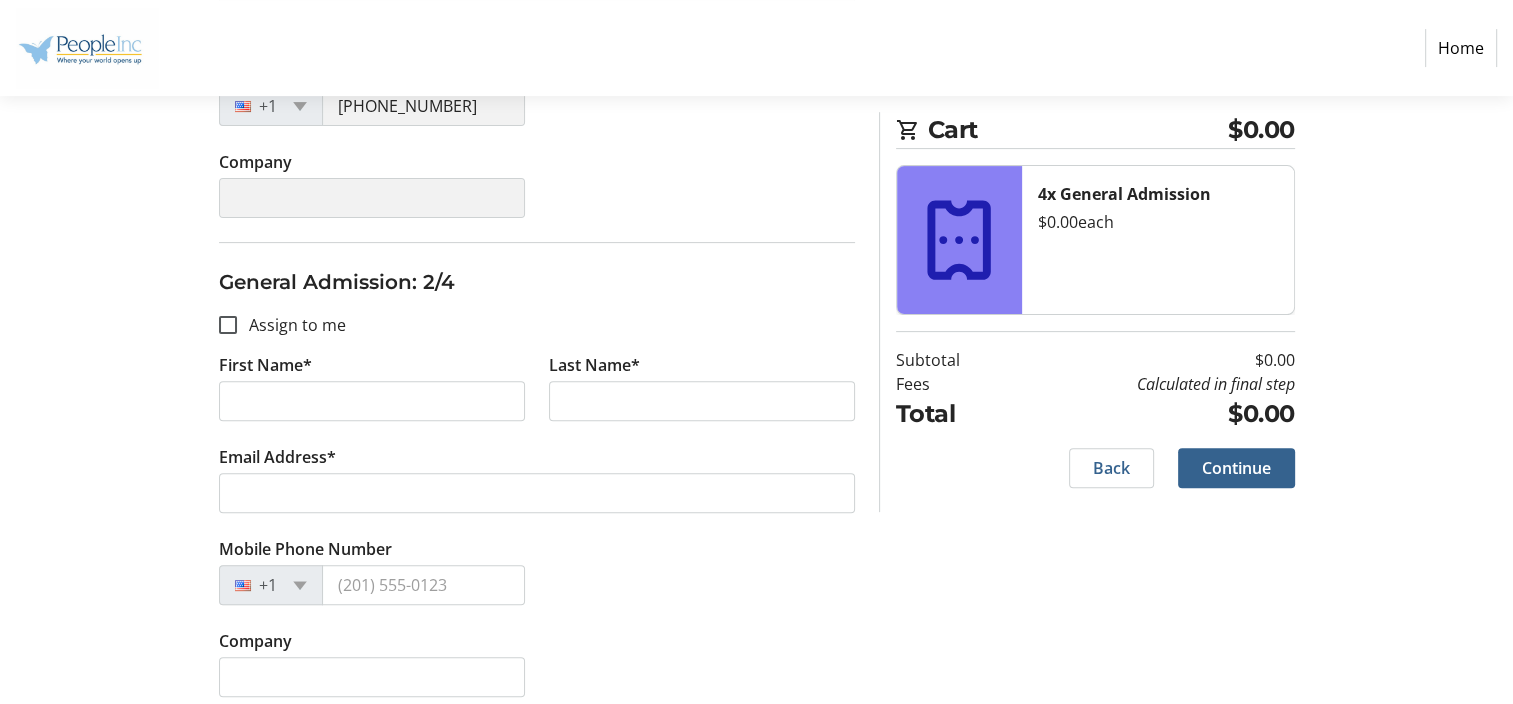 scroll, scrollTop: 600, scrollLeft: 0, axis: vertical 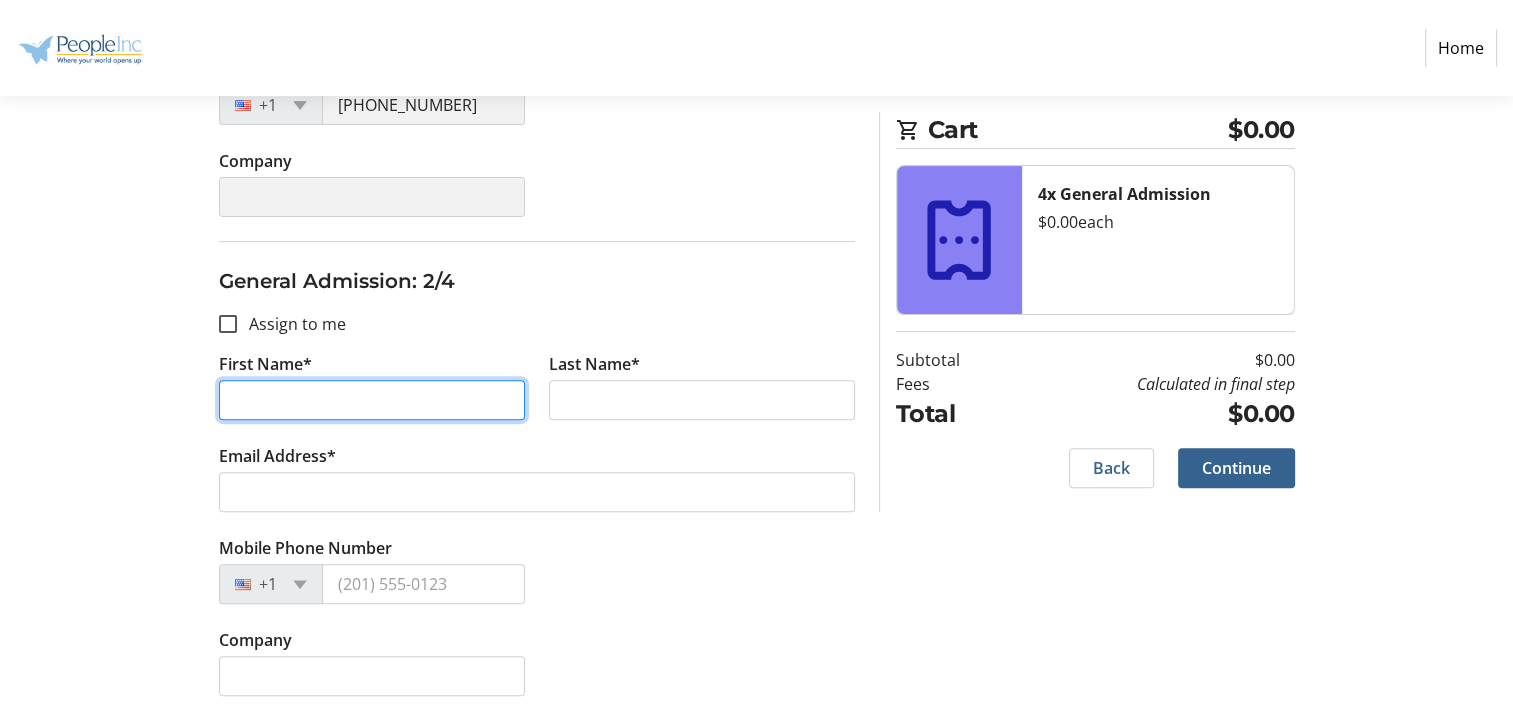 click on "First Name*" at bounding box center [372, 400] 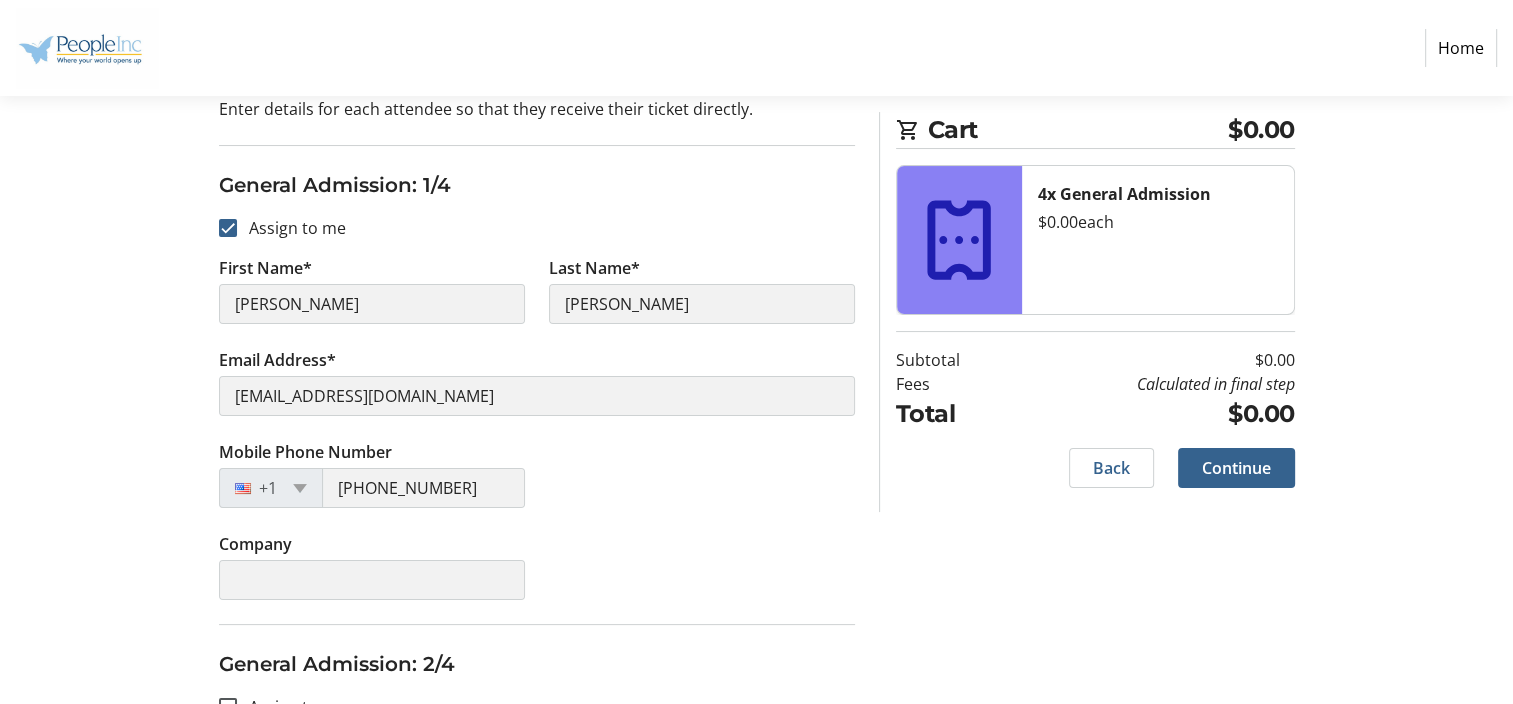 scroll, scrollTop: 500, scrollLeft: 0, axis: vertical 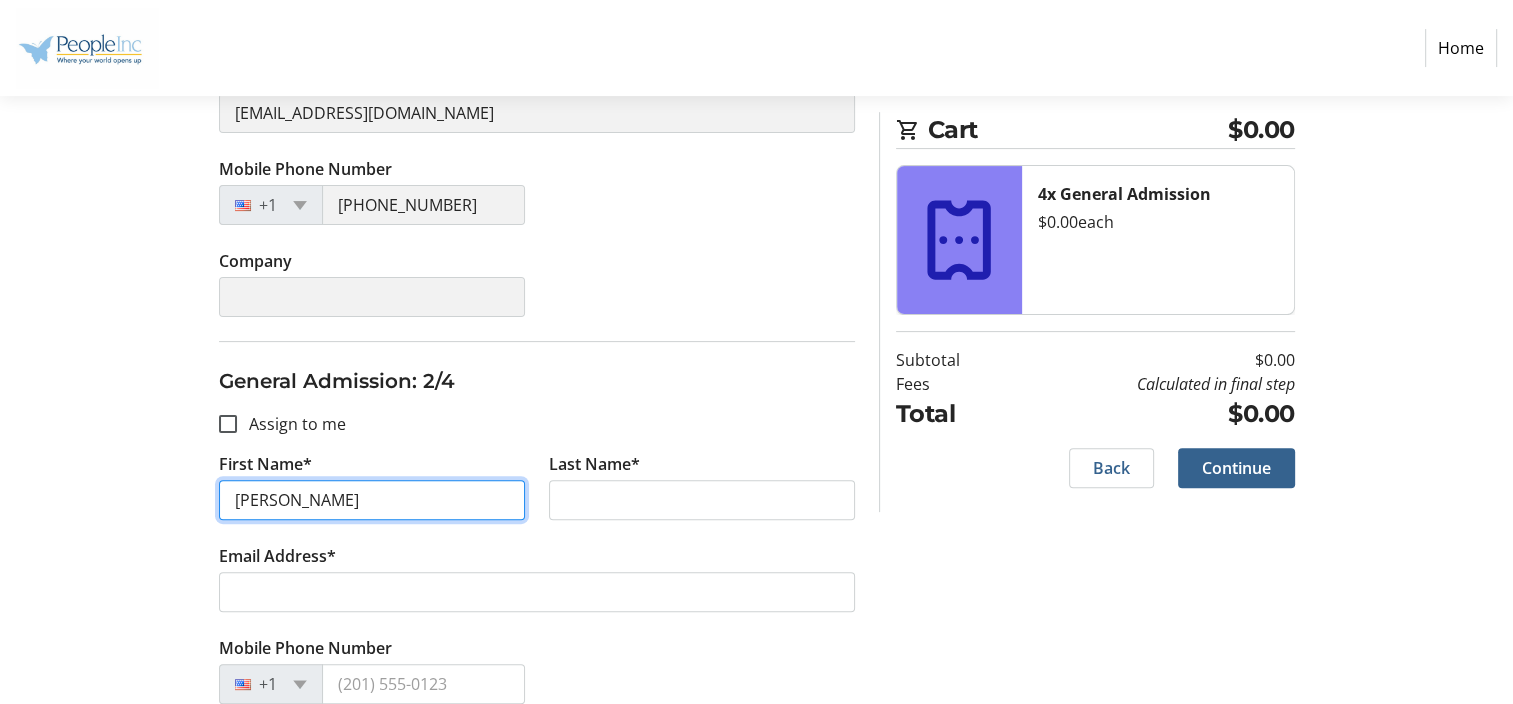 type on "Samantha" 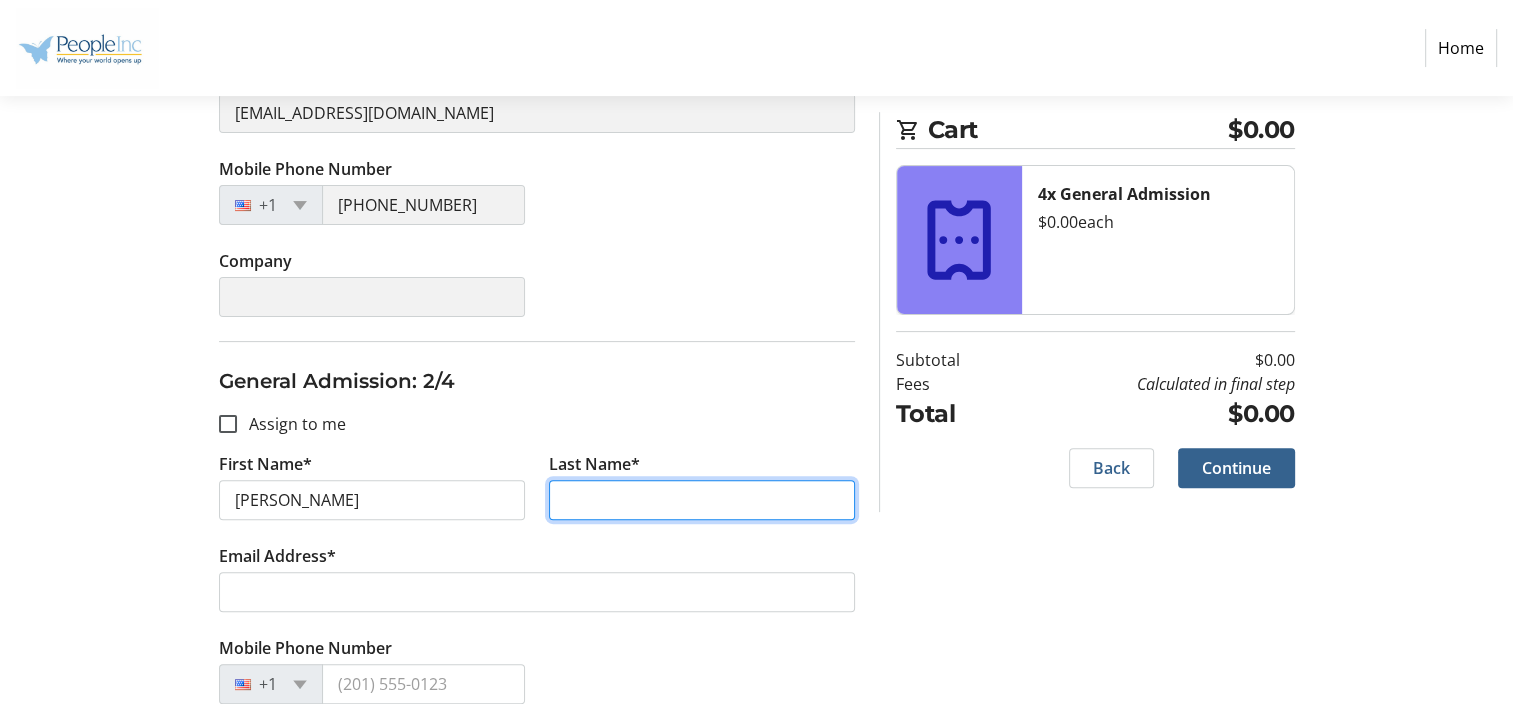 click on "Last Name*" at bounding box center (702, 500) 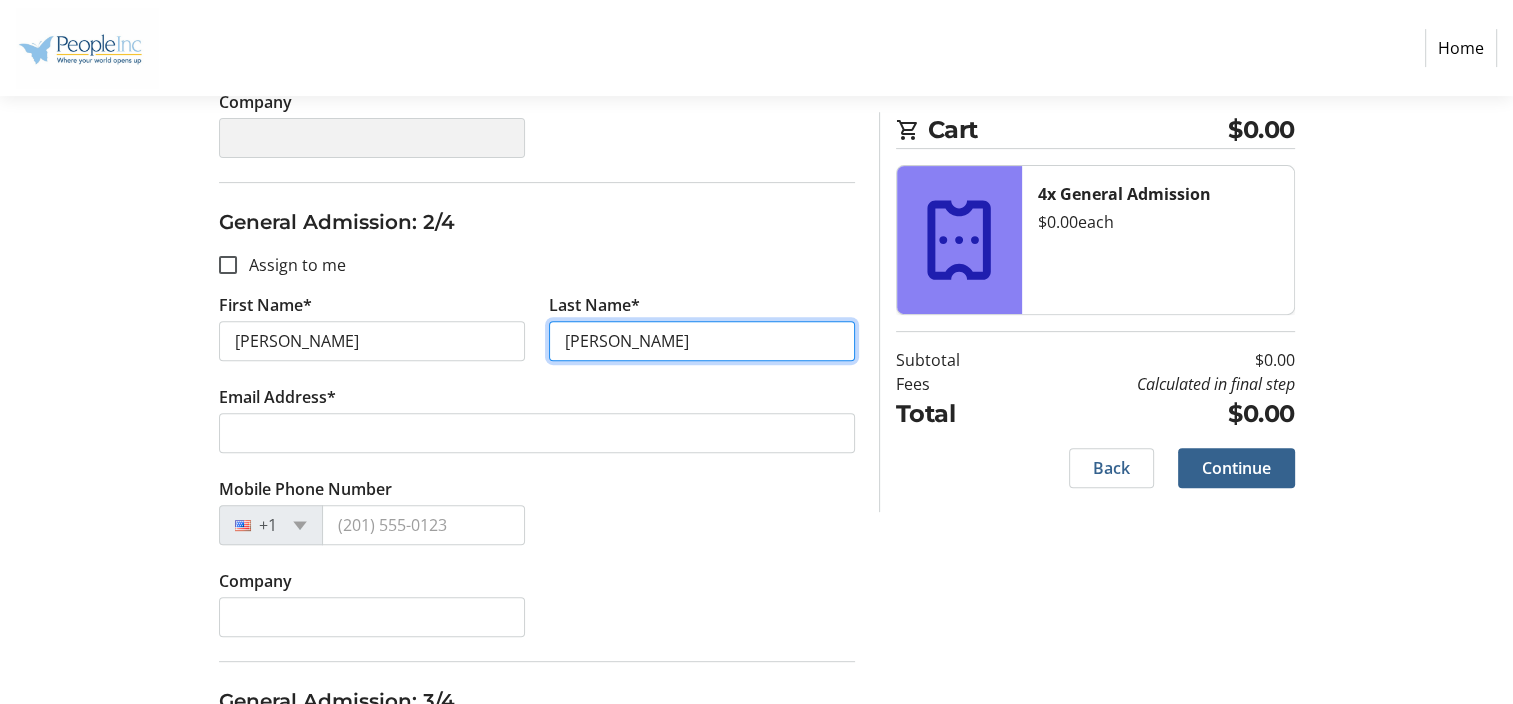 scroll, scrollTop: 700, scrollLeft: 0, axis: vertical 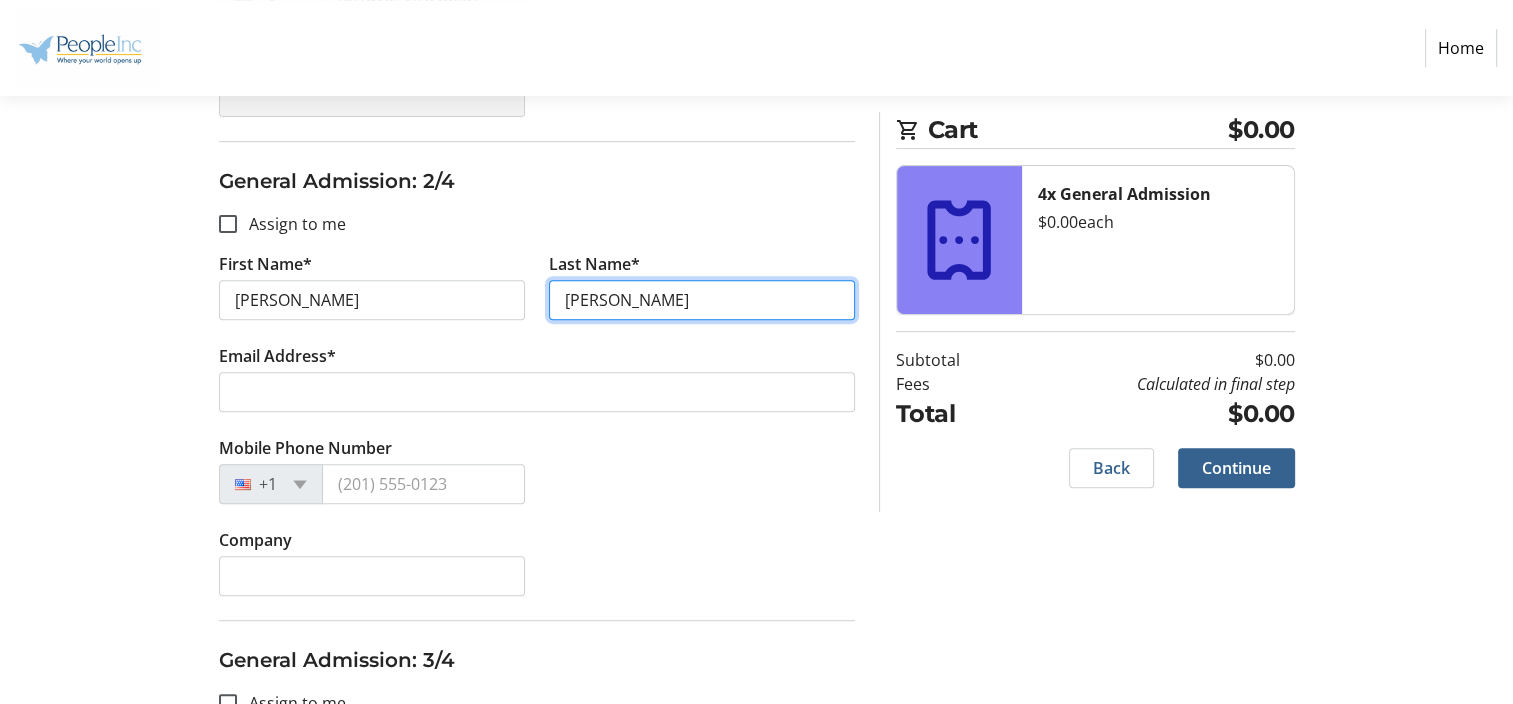 type on "Weaver" 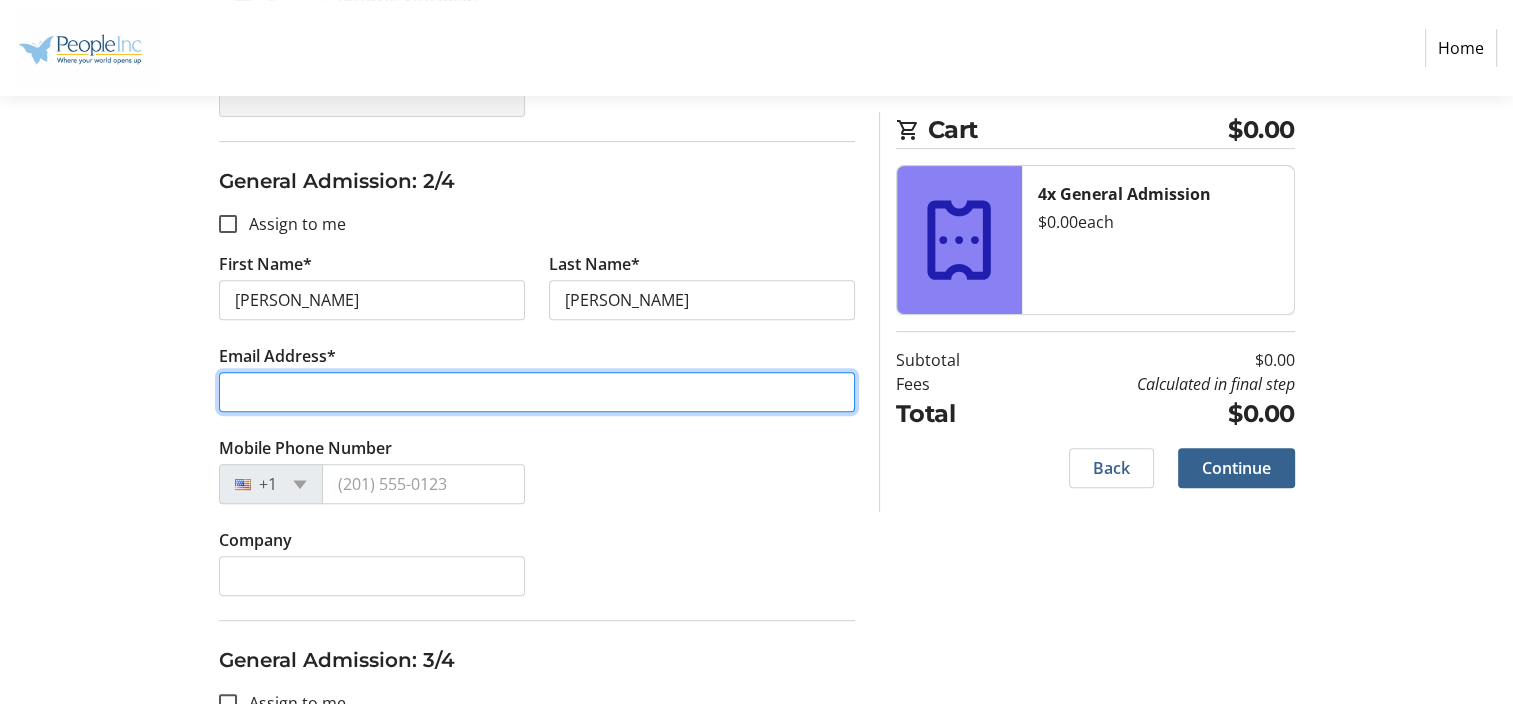 click on "Email Address*" at bounding box center [537, 392] 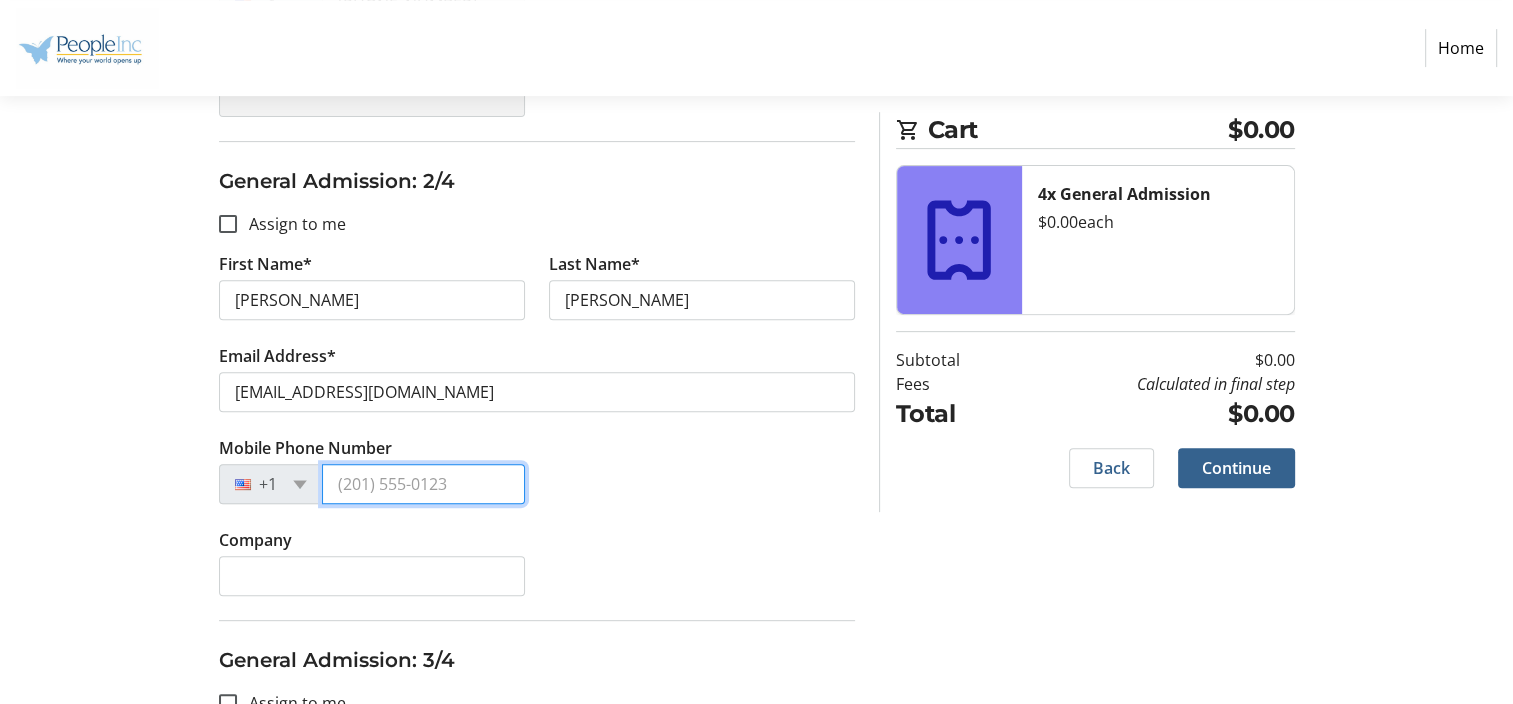 type on "(716) 481-6896" 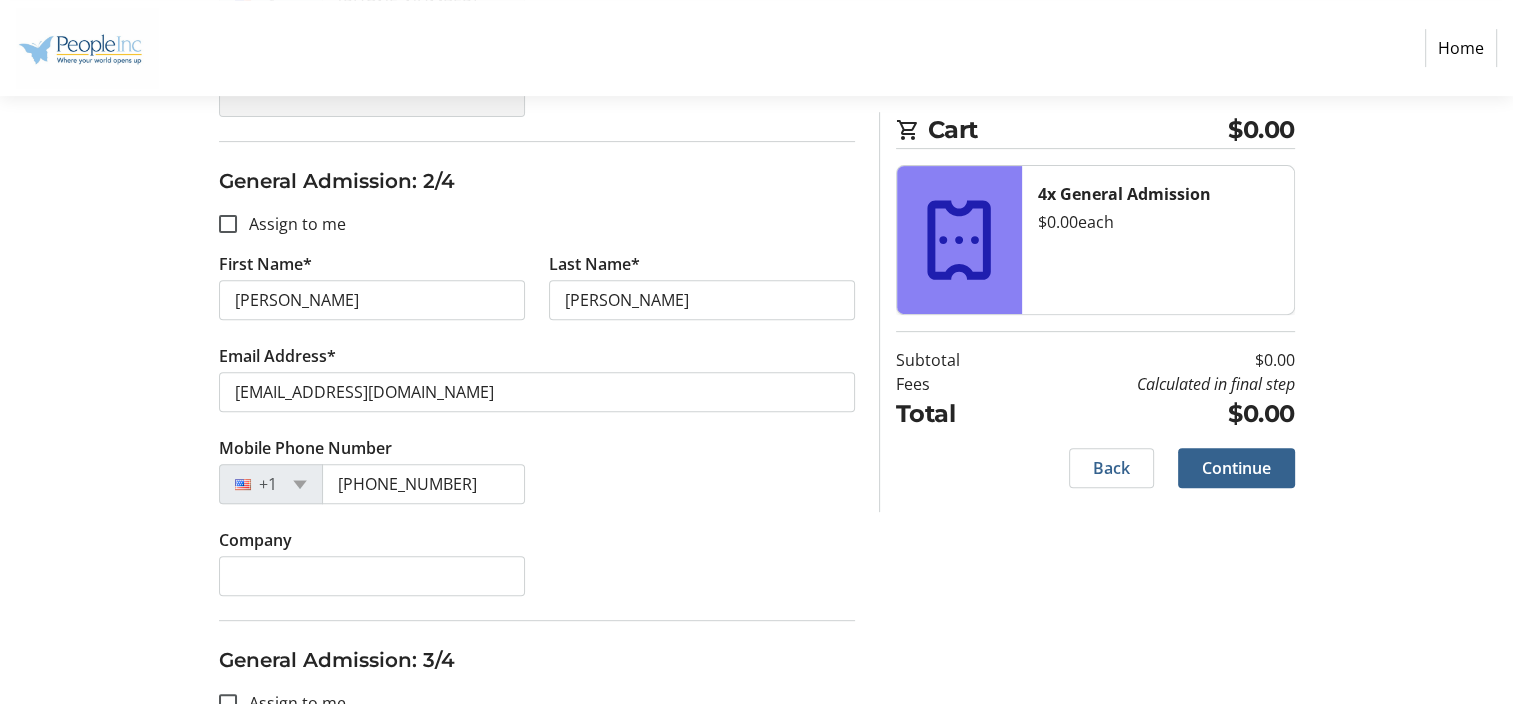 type on "lynn" 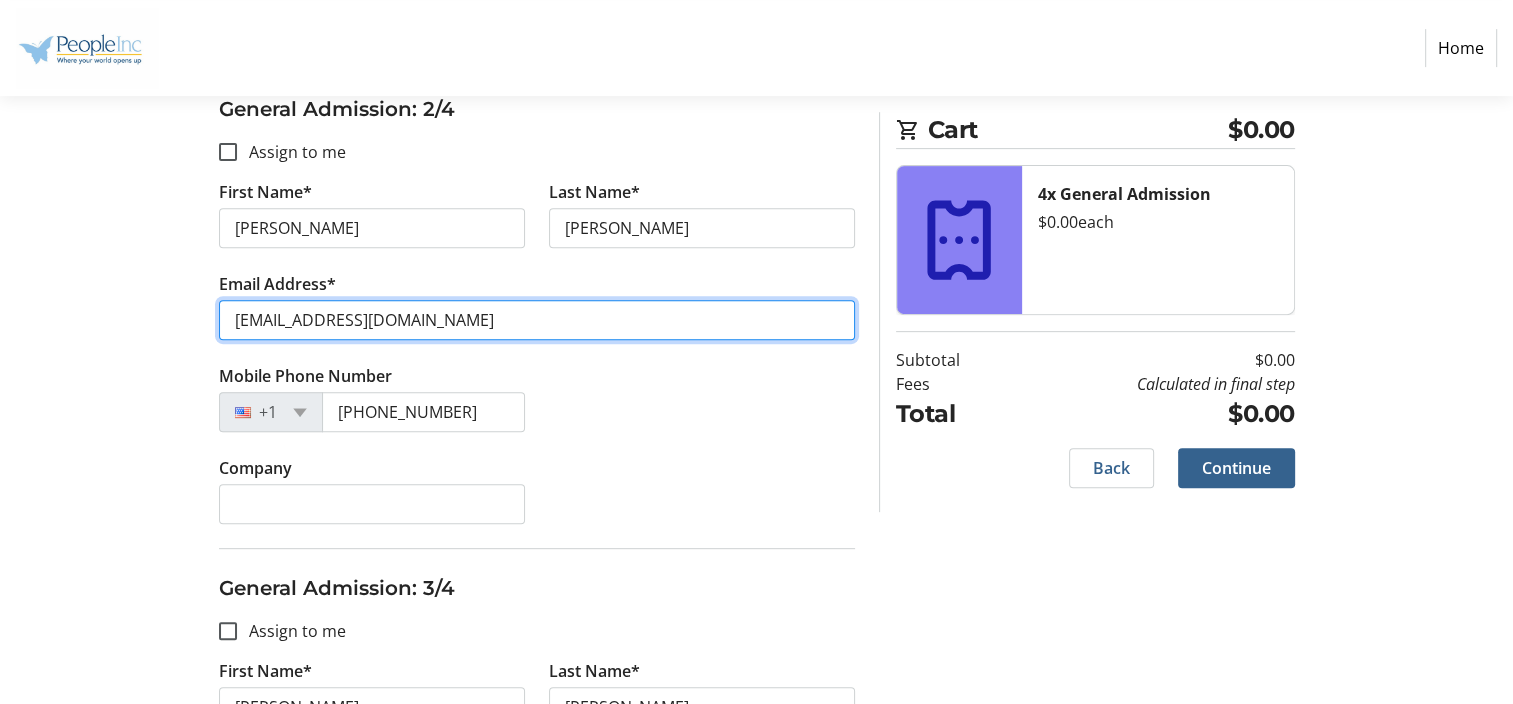 scroll, scrollTop: 1000, scrollLeft: 0, axis: vertical 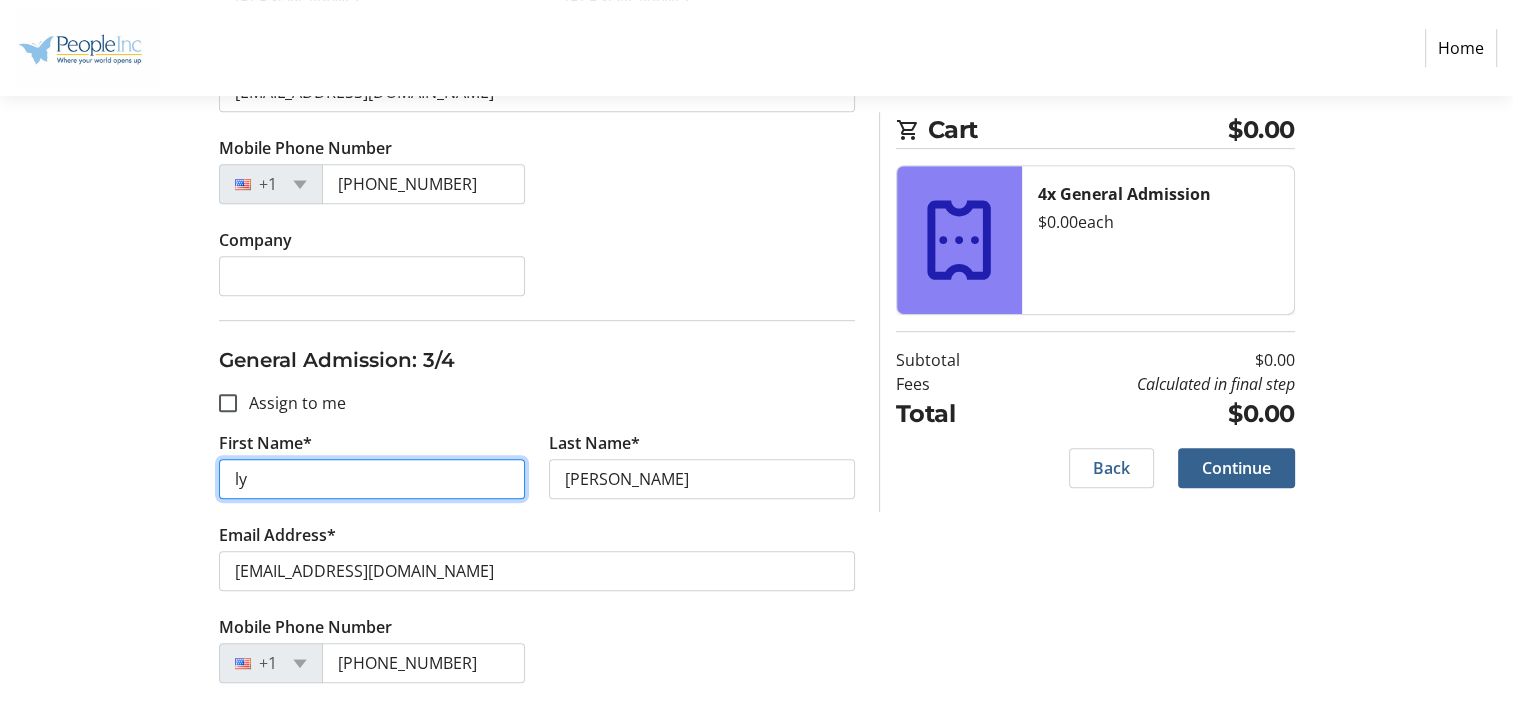 type on "l" 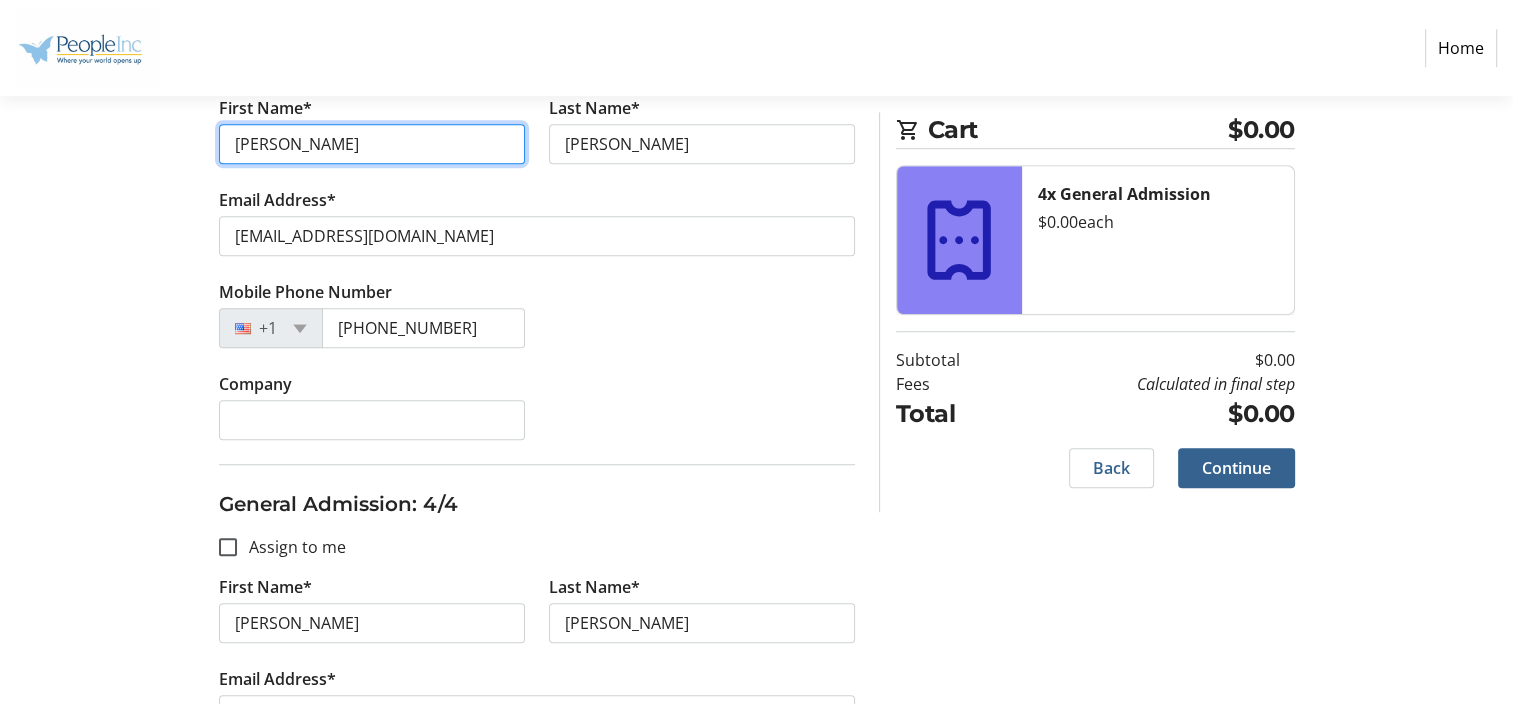 scroll, scrollTop: 1200, scrollLeft: 0, axis: vertical 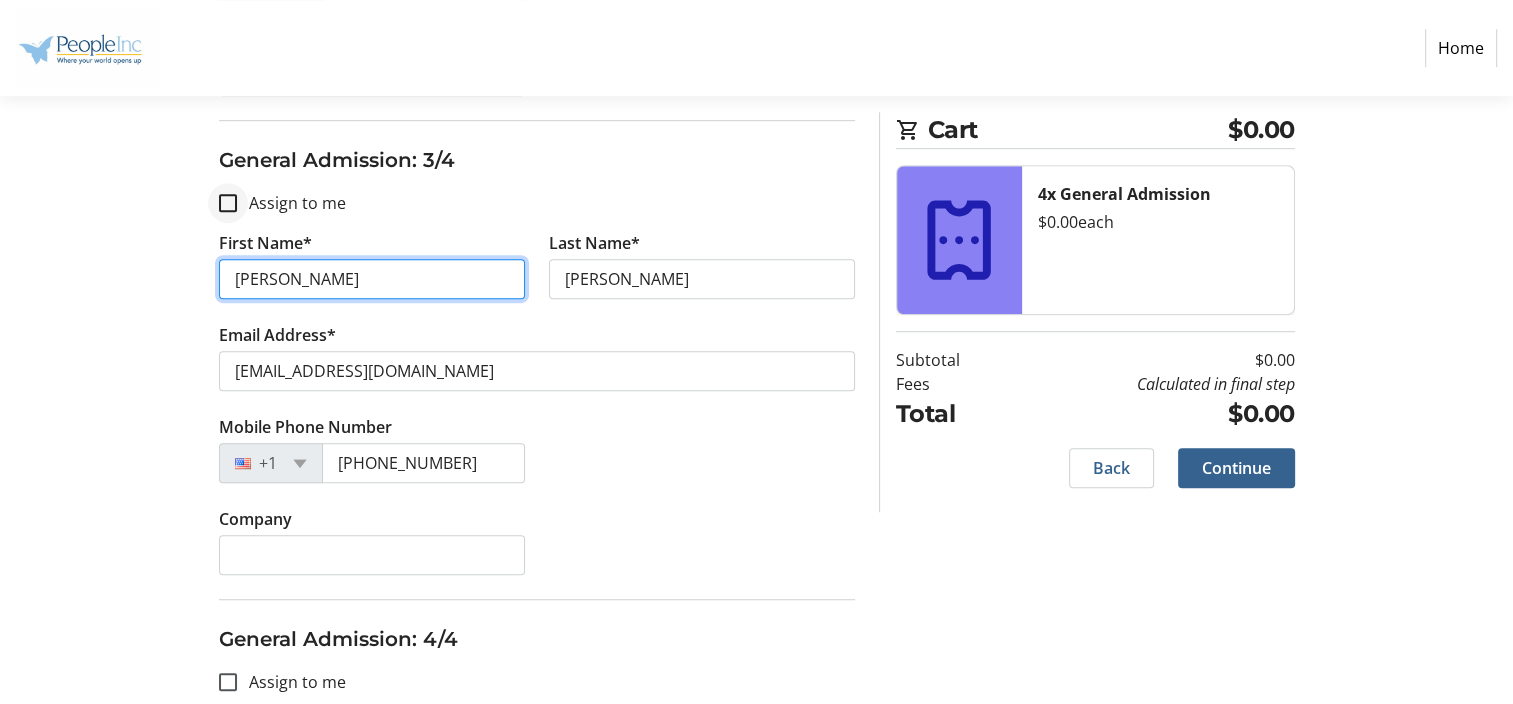 type on "Jessica" 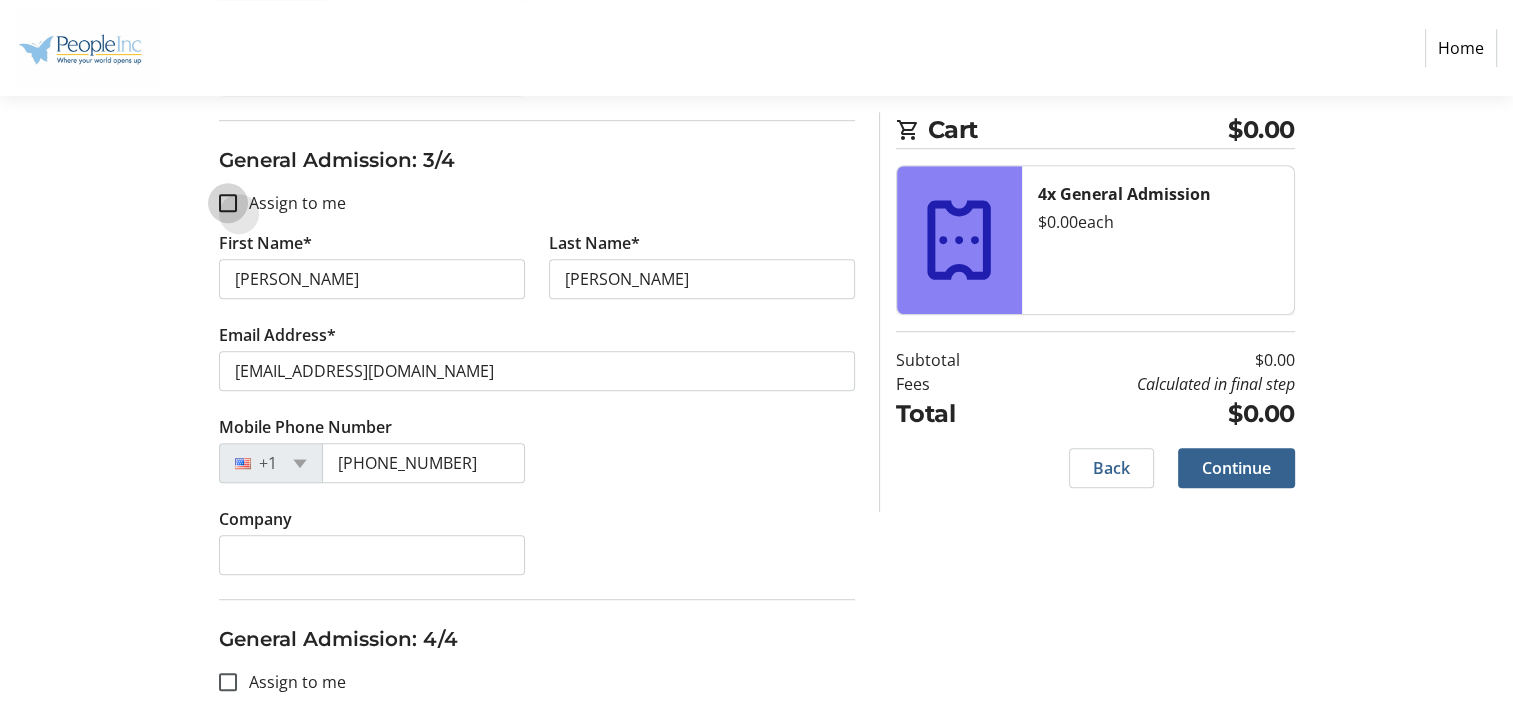 click on "Assign to me" at bounding box center (228, 203) 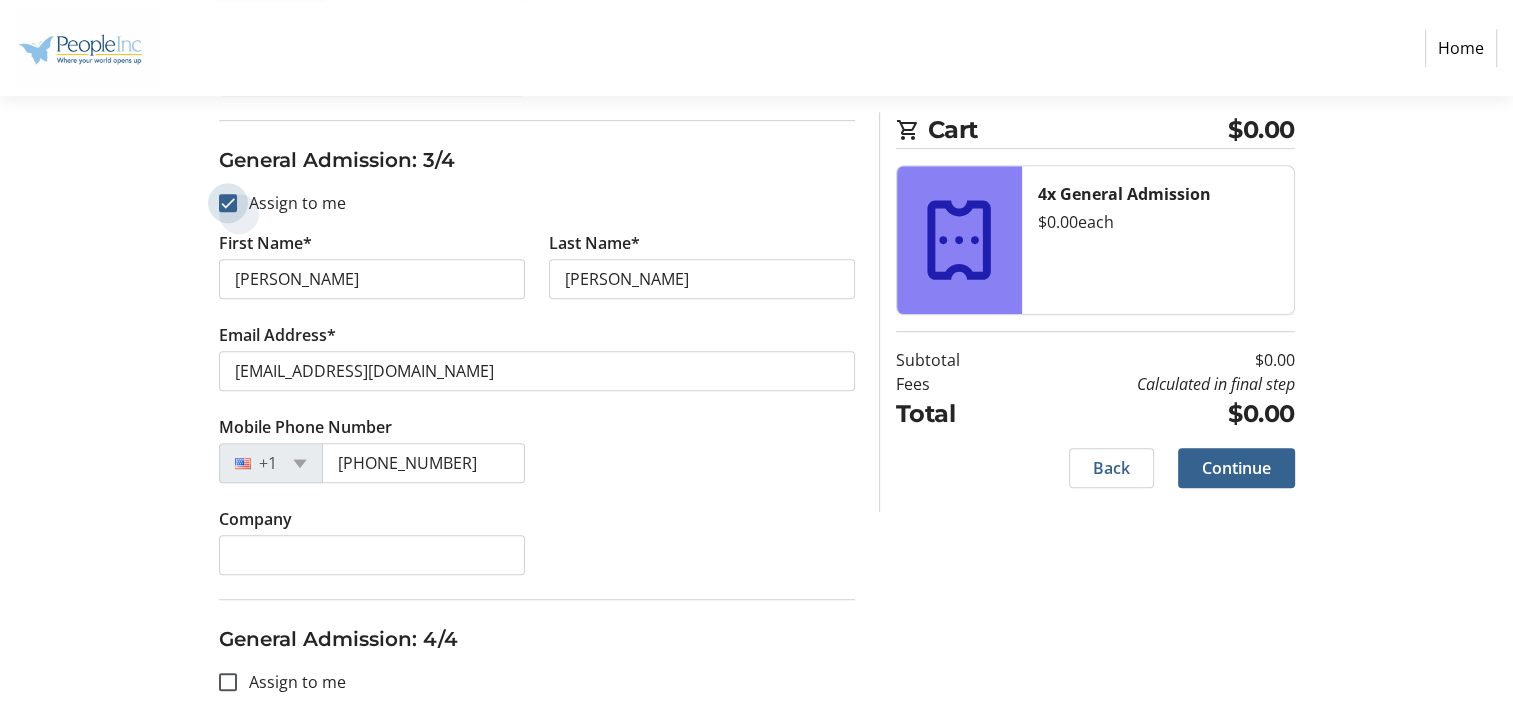 checkbox on "true" 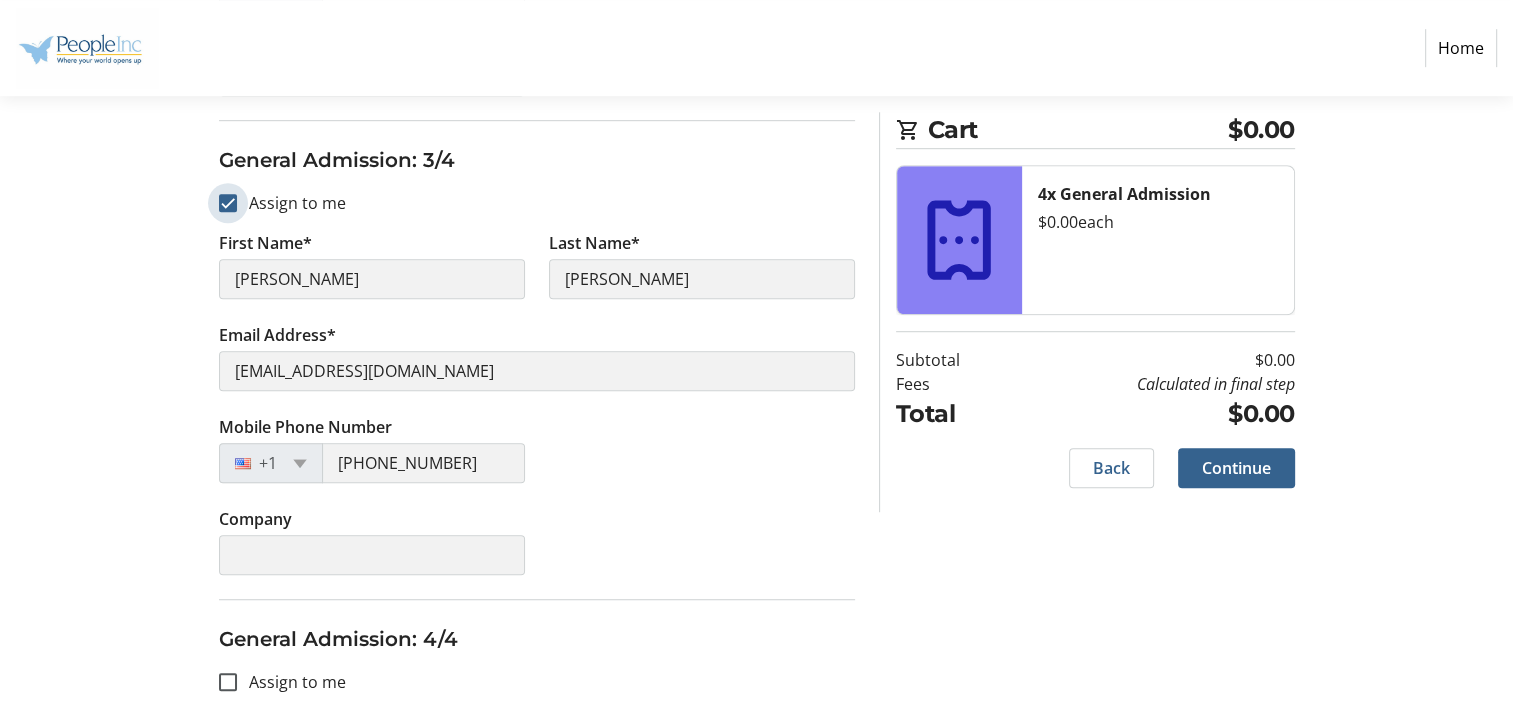 type on "lynn" 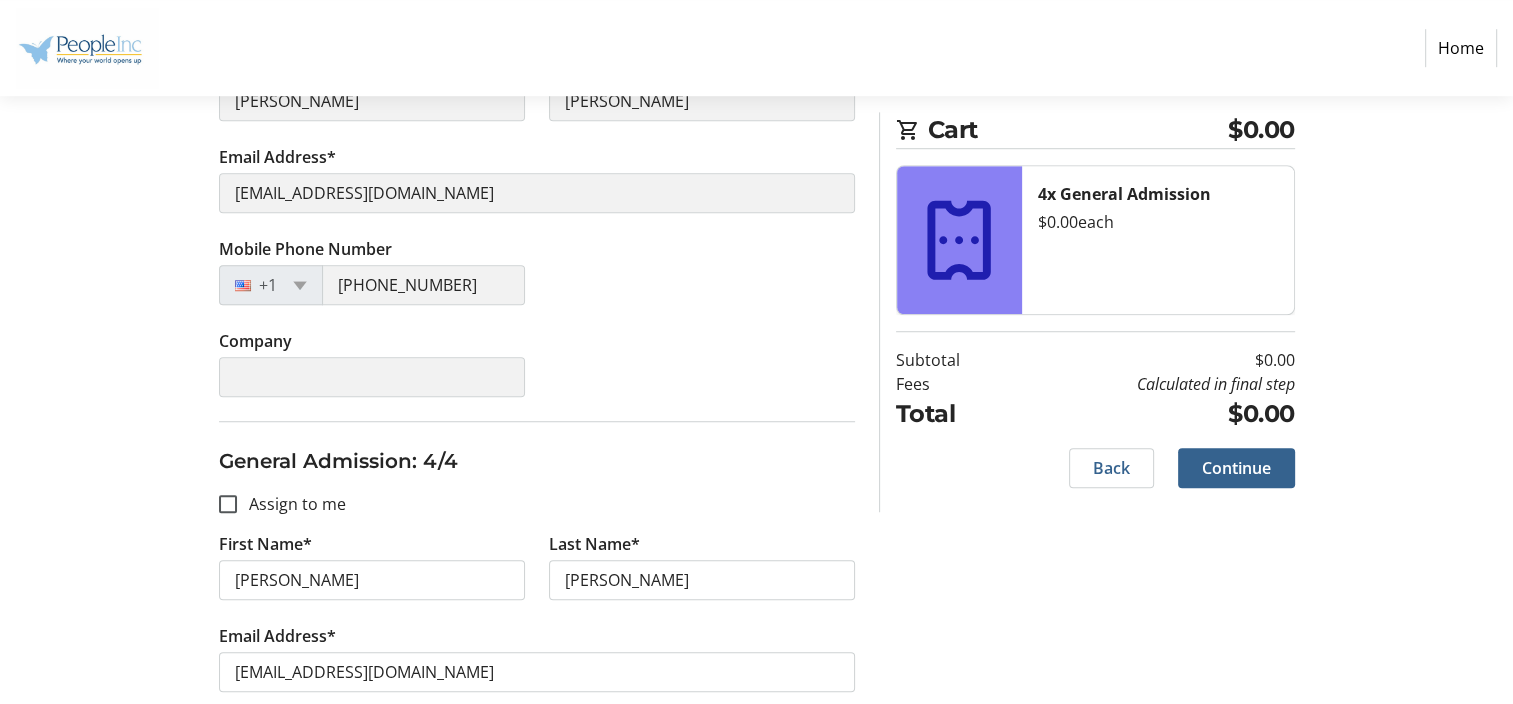scroll, scrollTop: 1400, scrollLeft: 0, axis: vertical 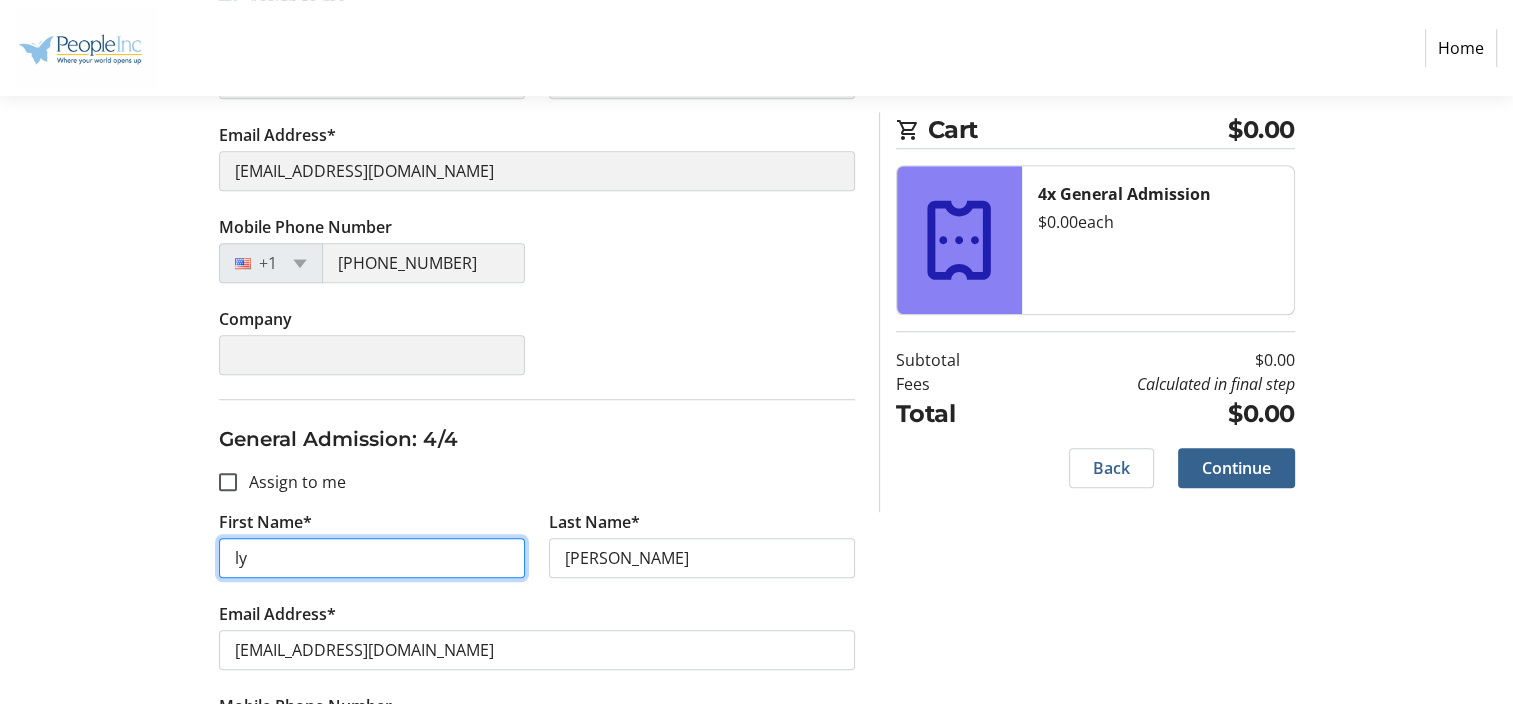 type on "l" 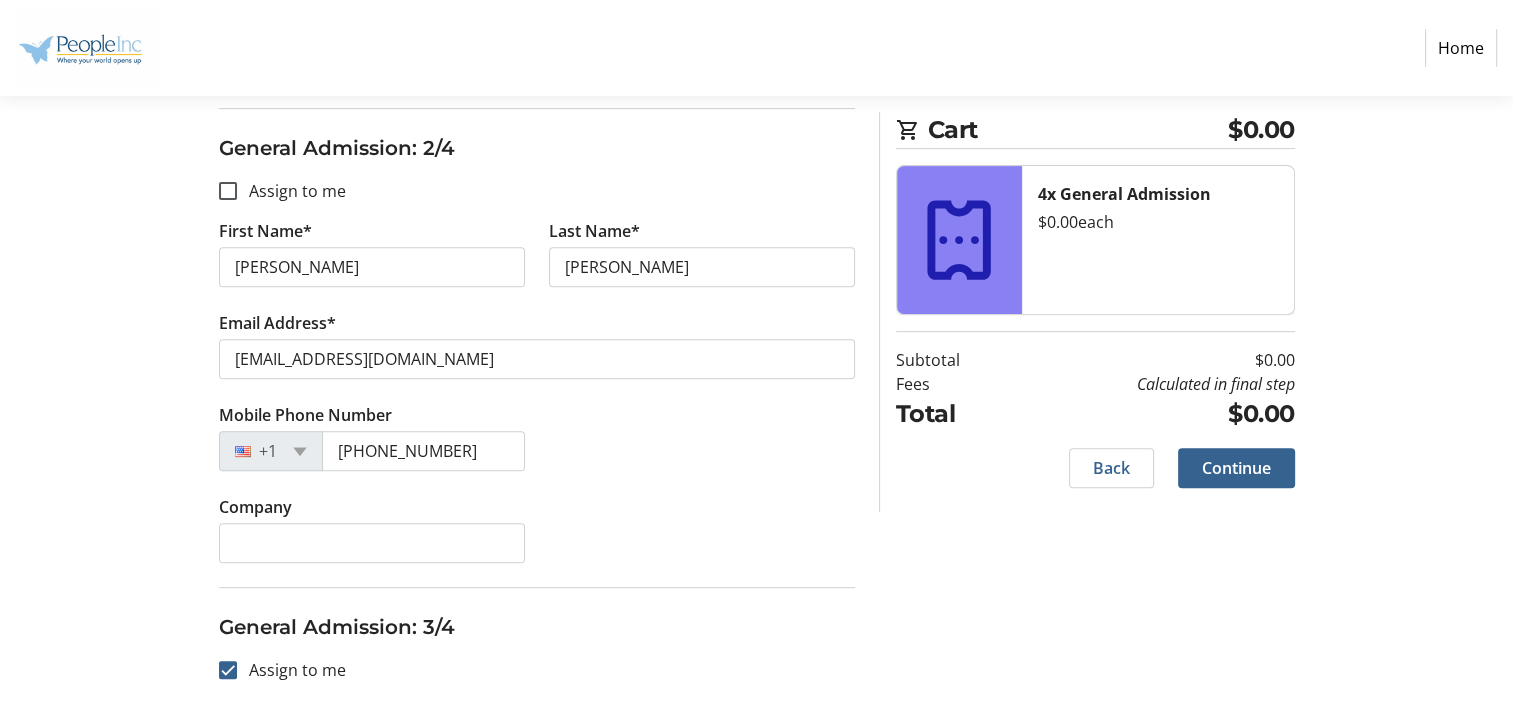 scroll, scrollTop: 500, scrollLeft: 0, axis: vertical 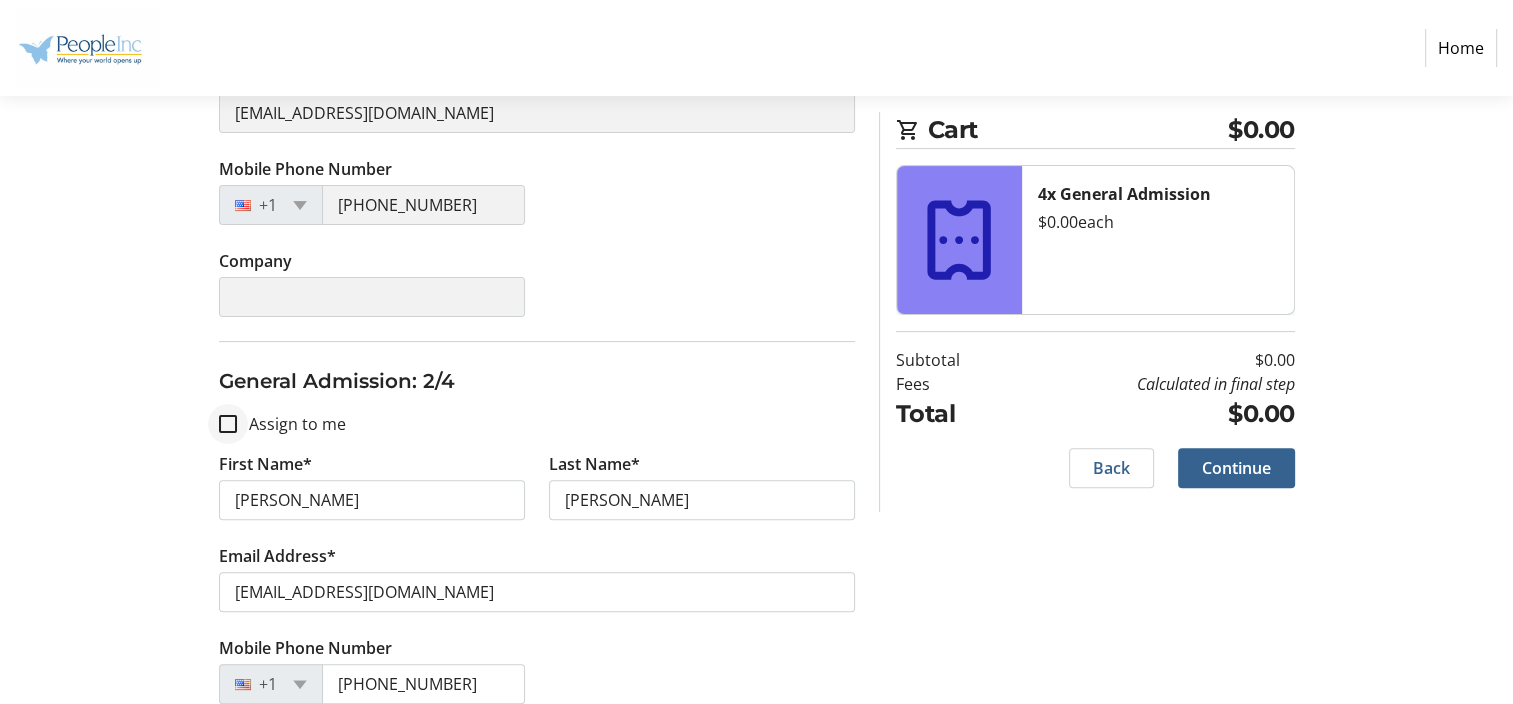 type on "Dan" 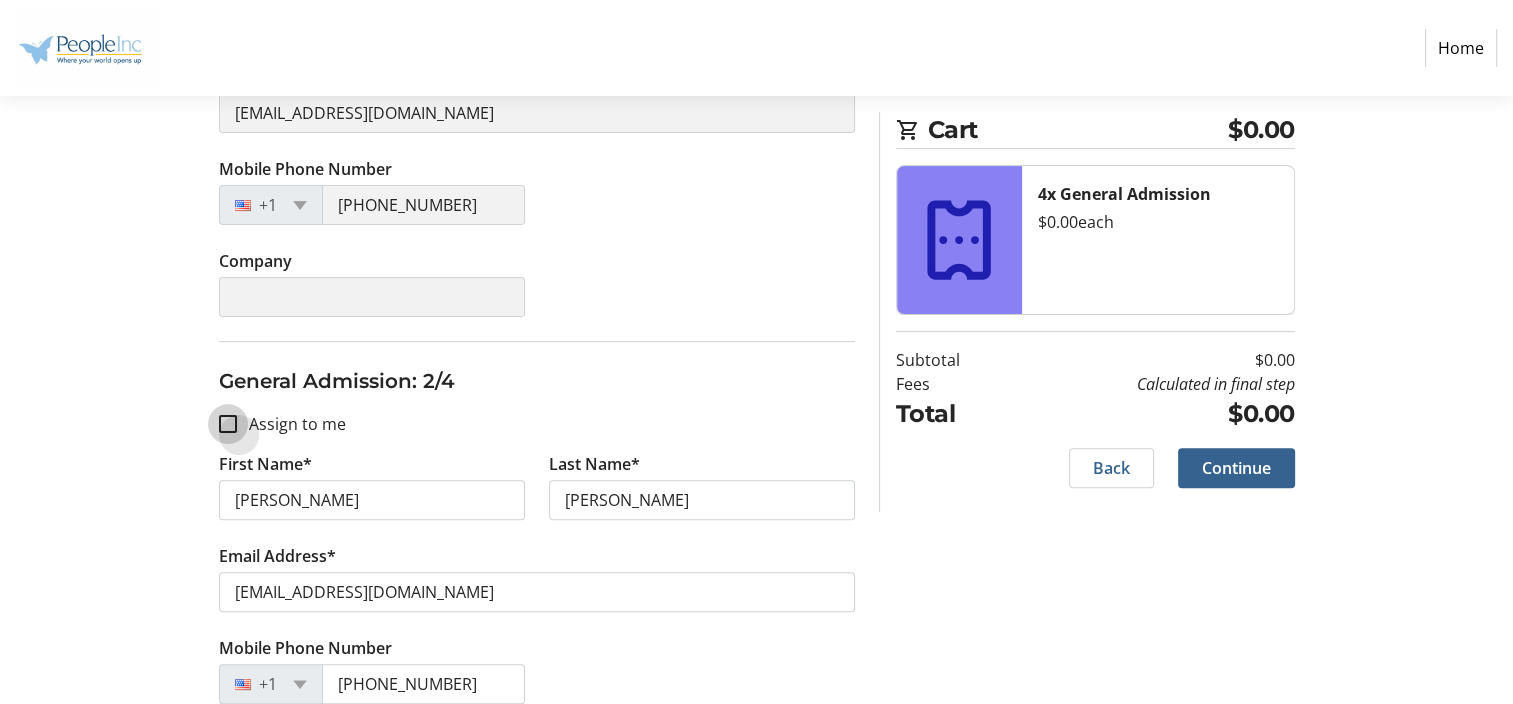 click on "Assign to me" at bounding box center (228, 424) 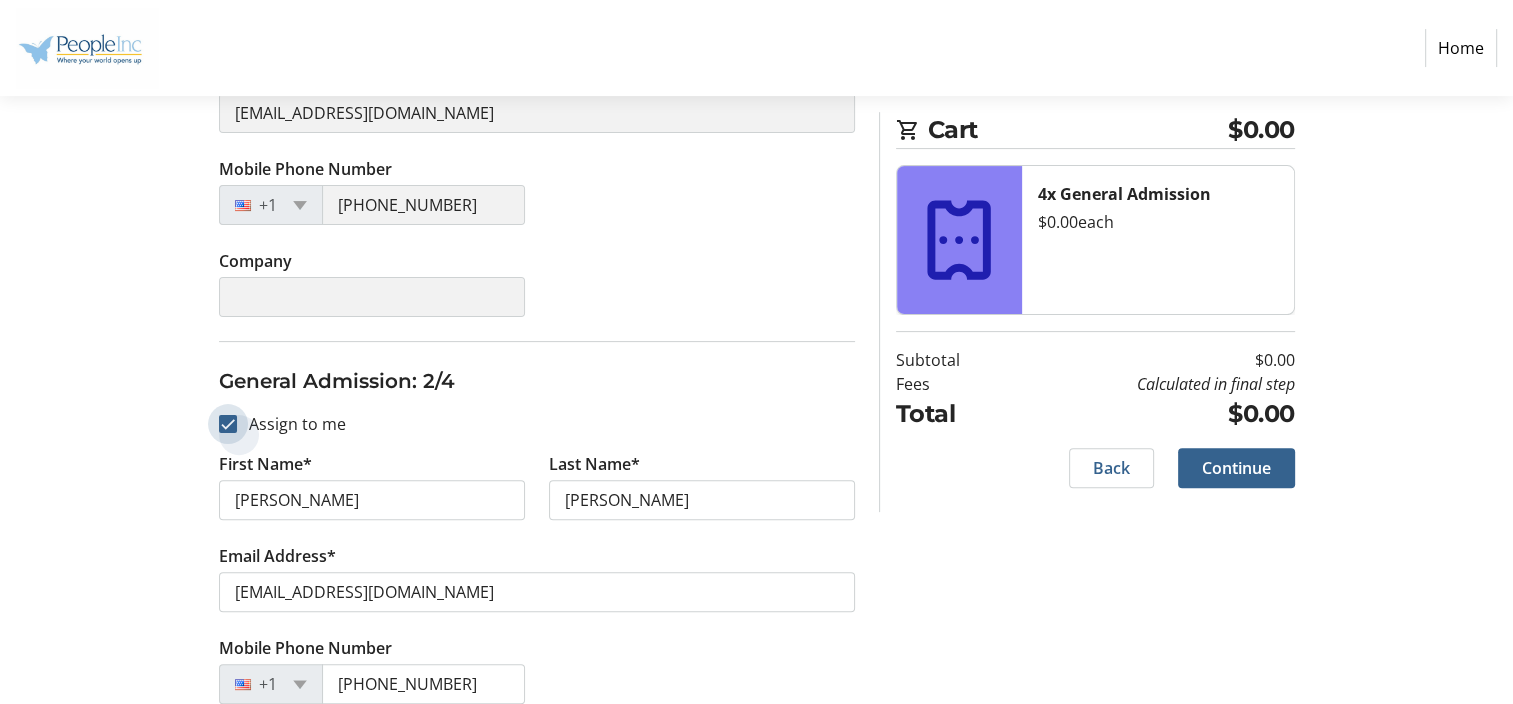 checkbox on "true" 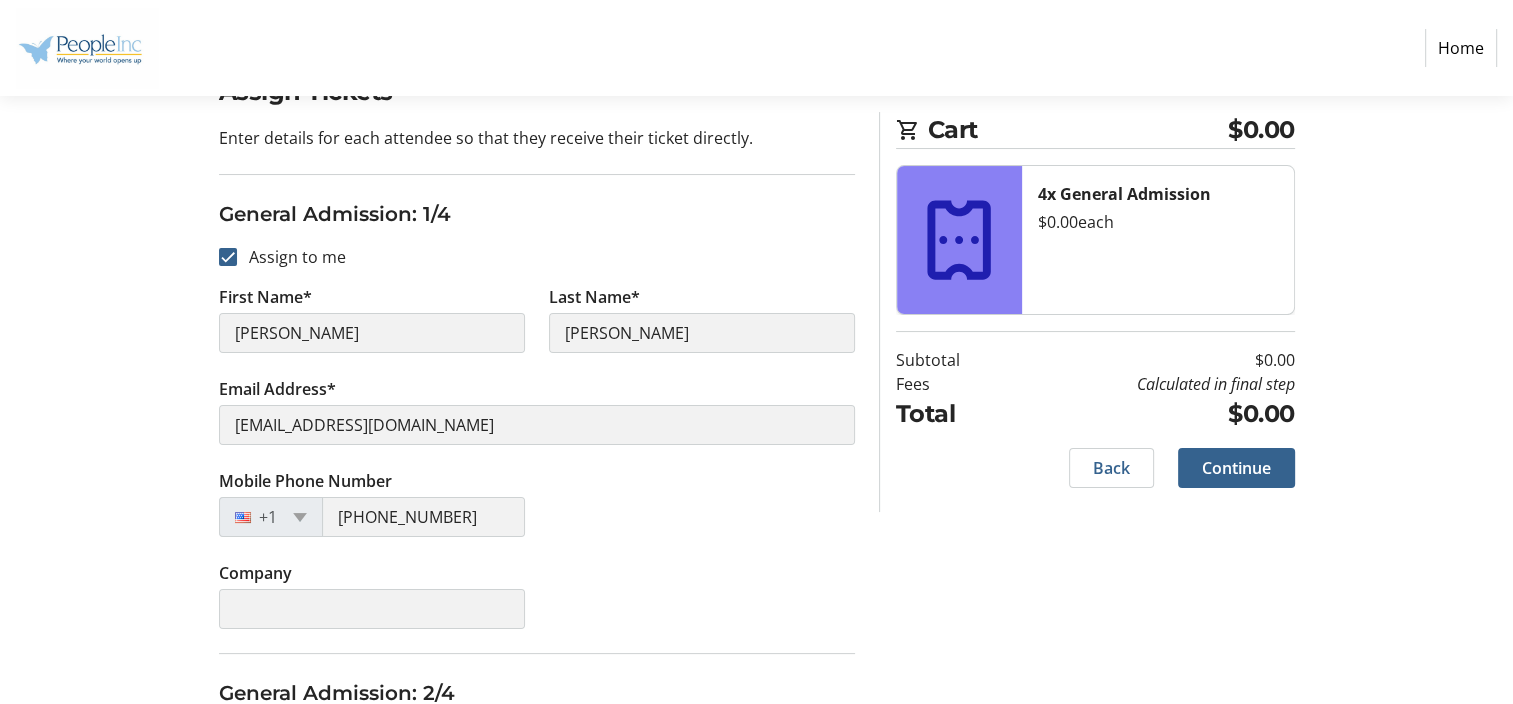type on "lynn" 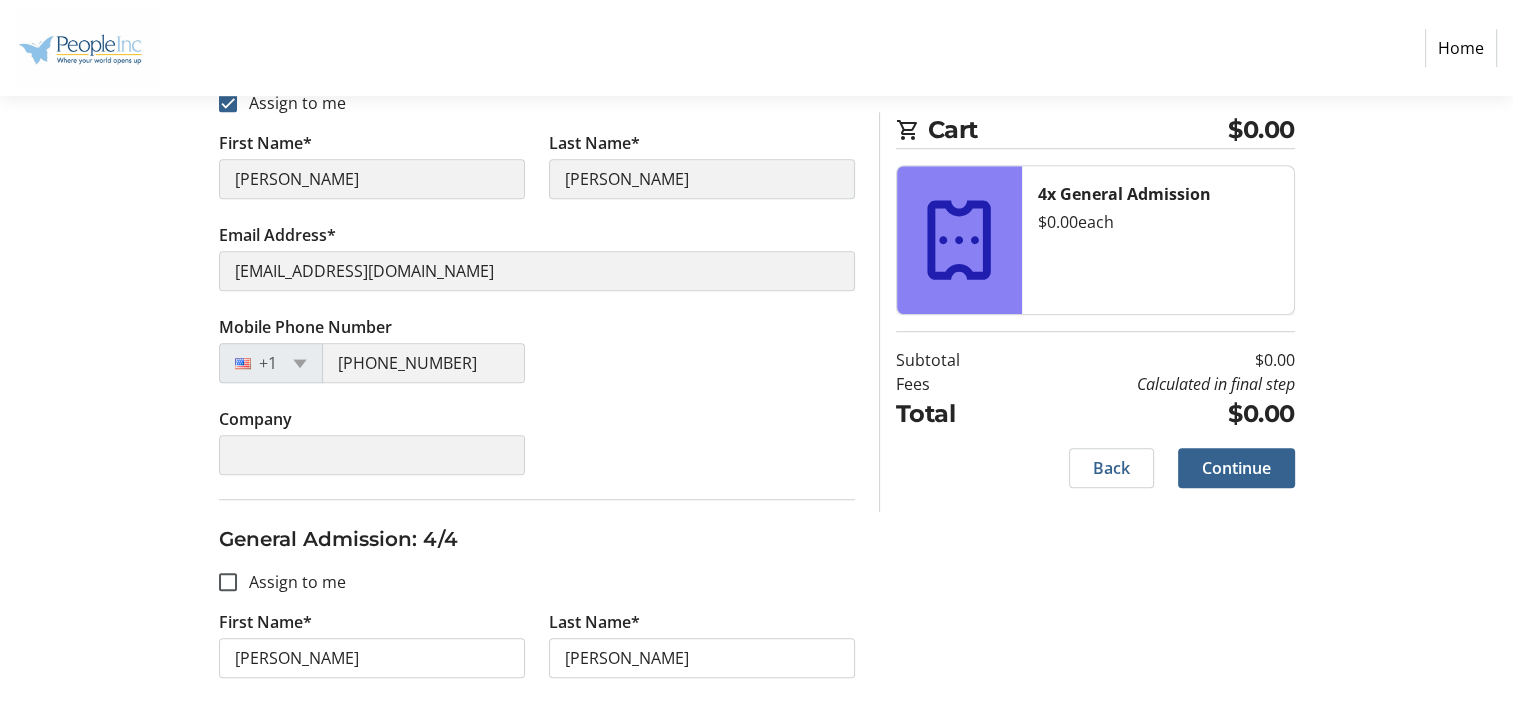 scroll, scrollTop: 1400, scrollLeft: 0, axis: vertical 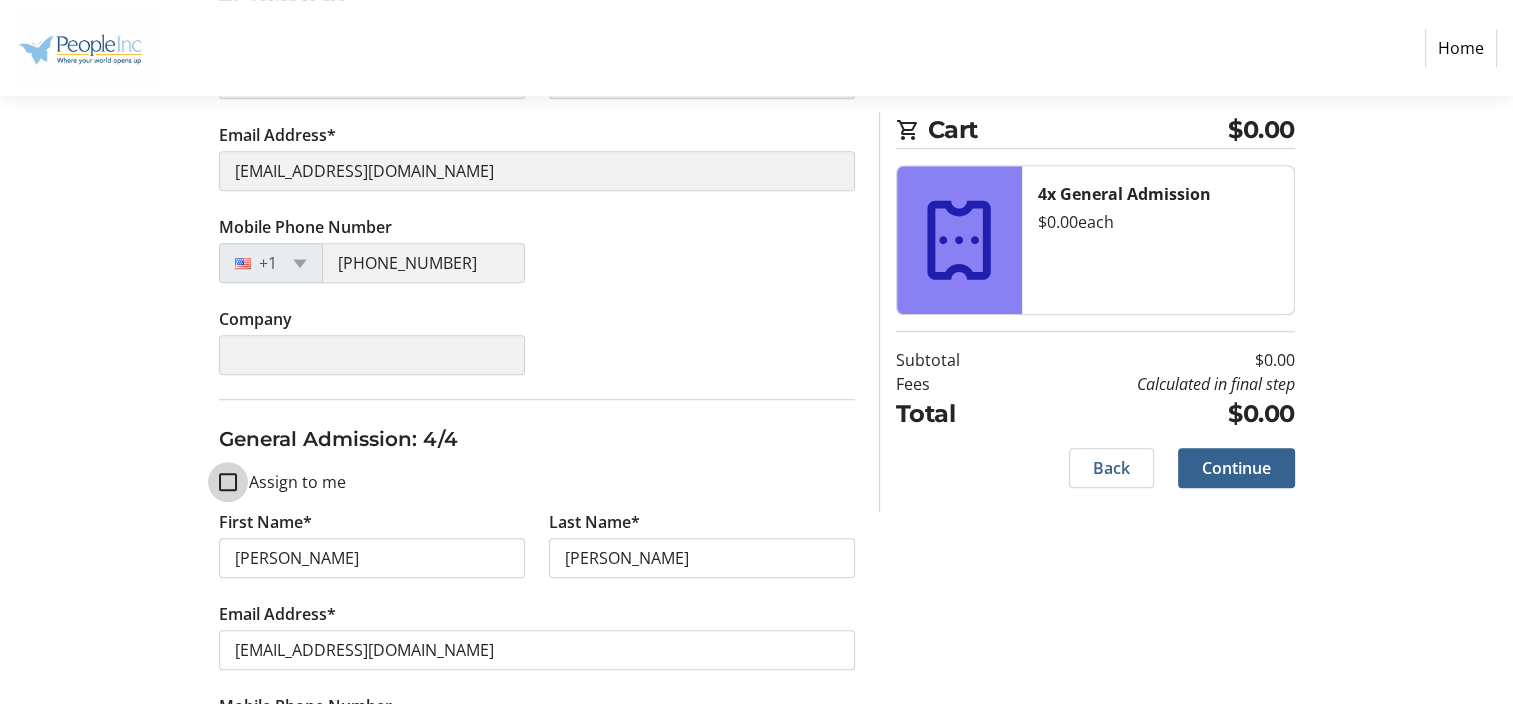 click on "Assign to me" at bounding box center (228, 482) 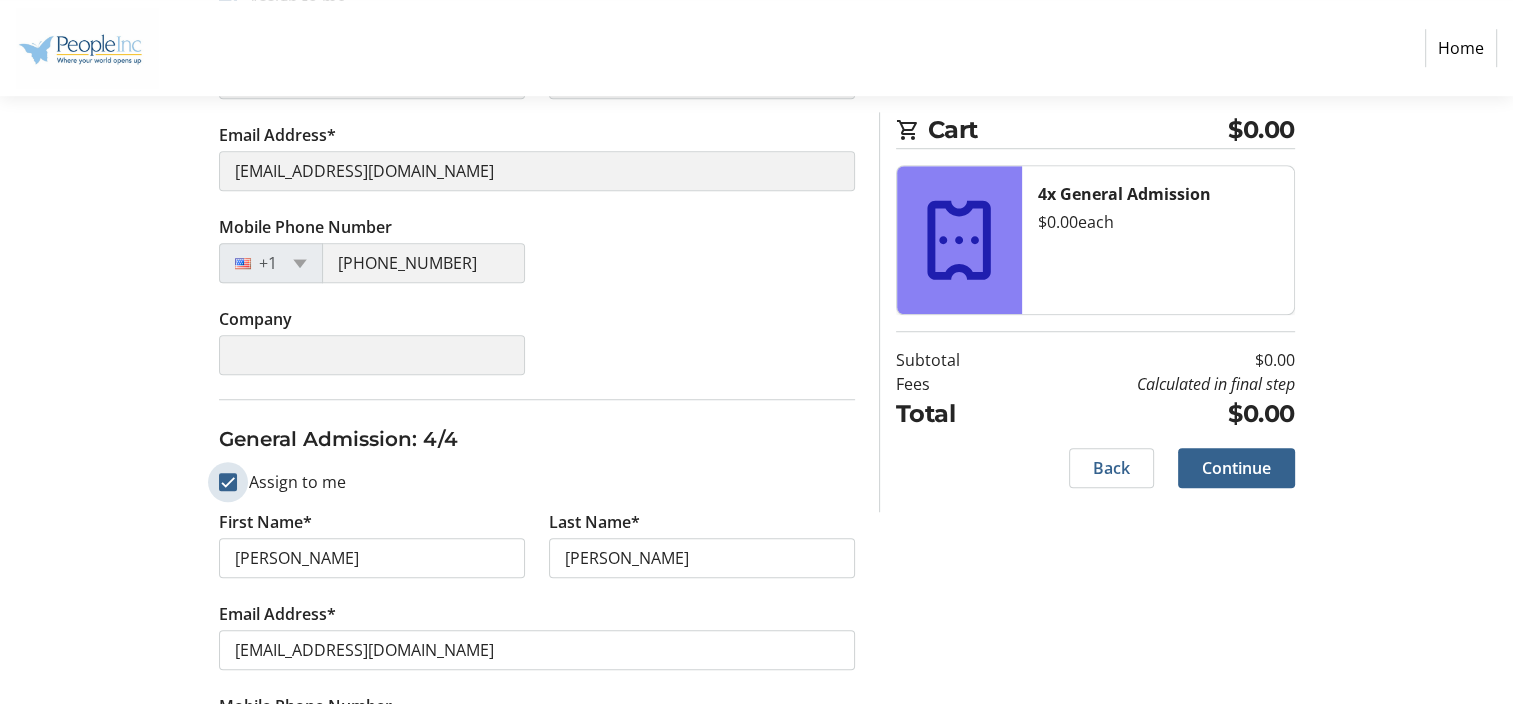 checkbox on "true" 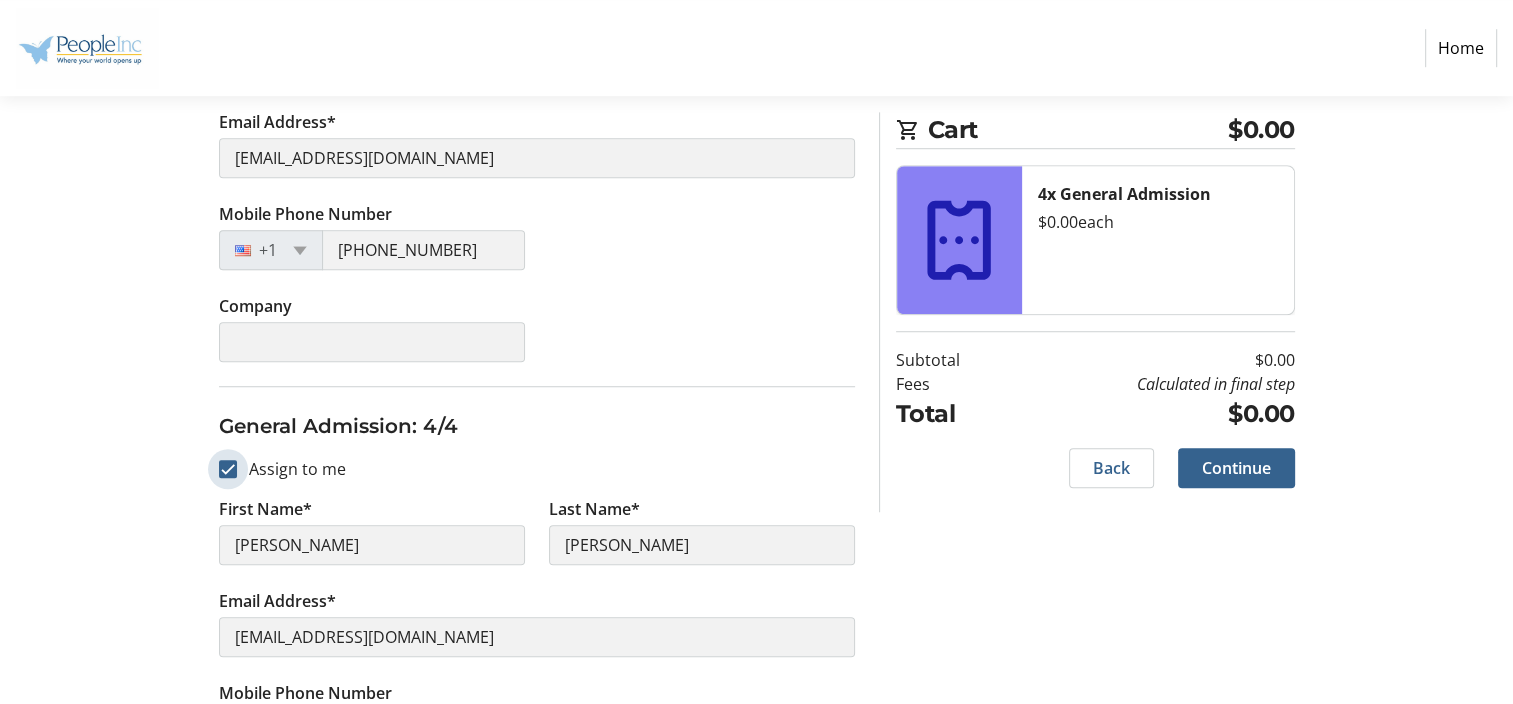 scroll, scrollTop: 1568, scrollLeft: 0, axis: vertical 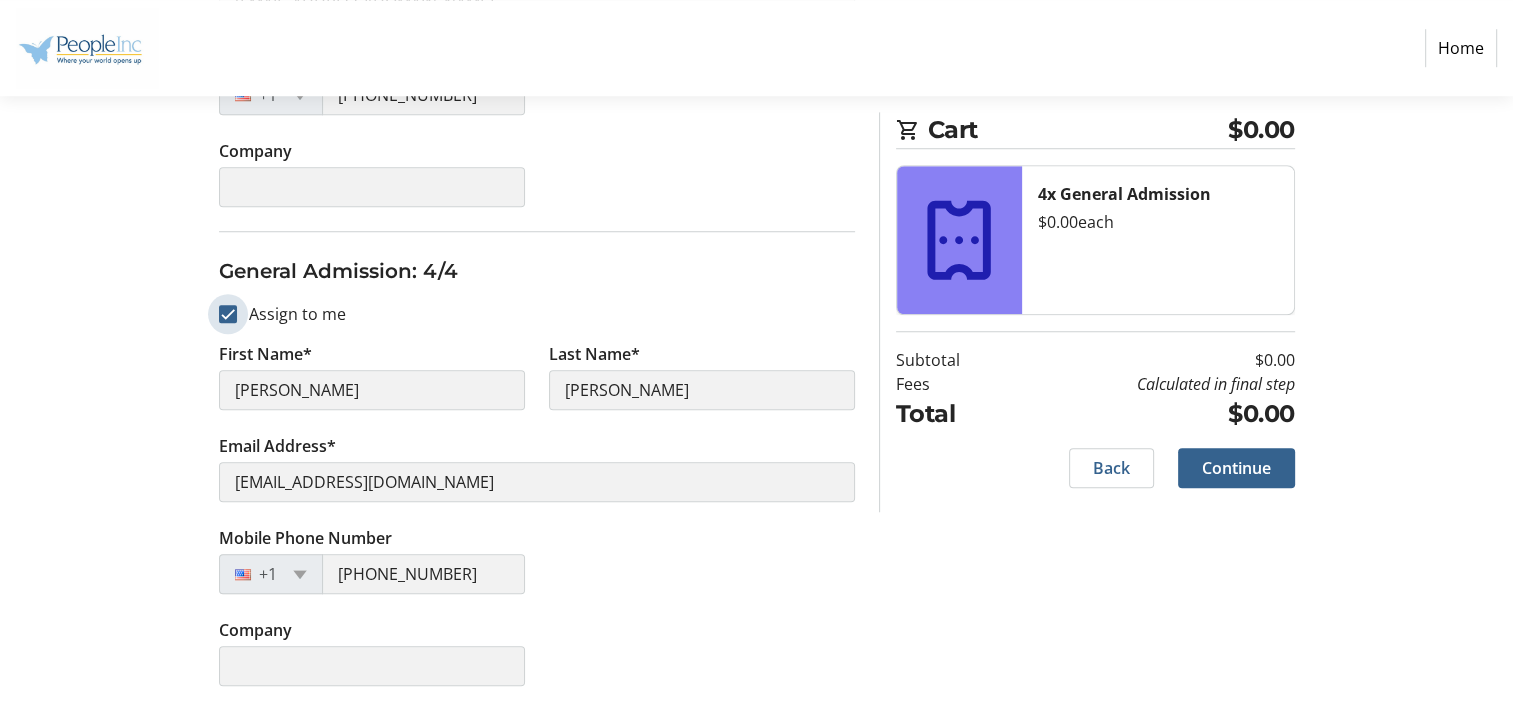 type on "lynn" 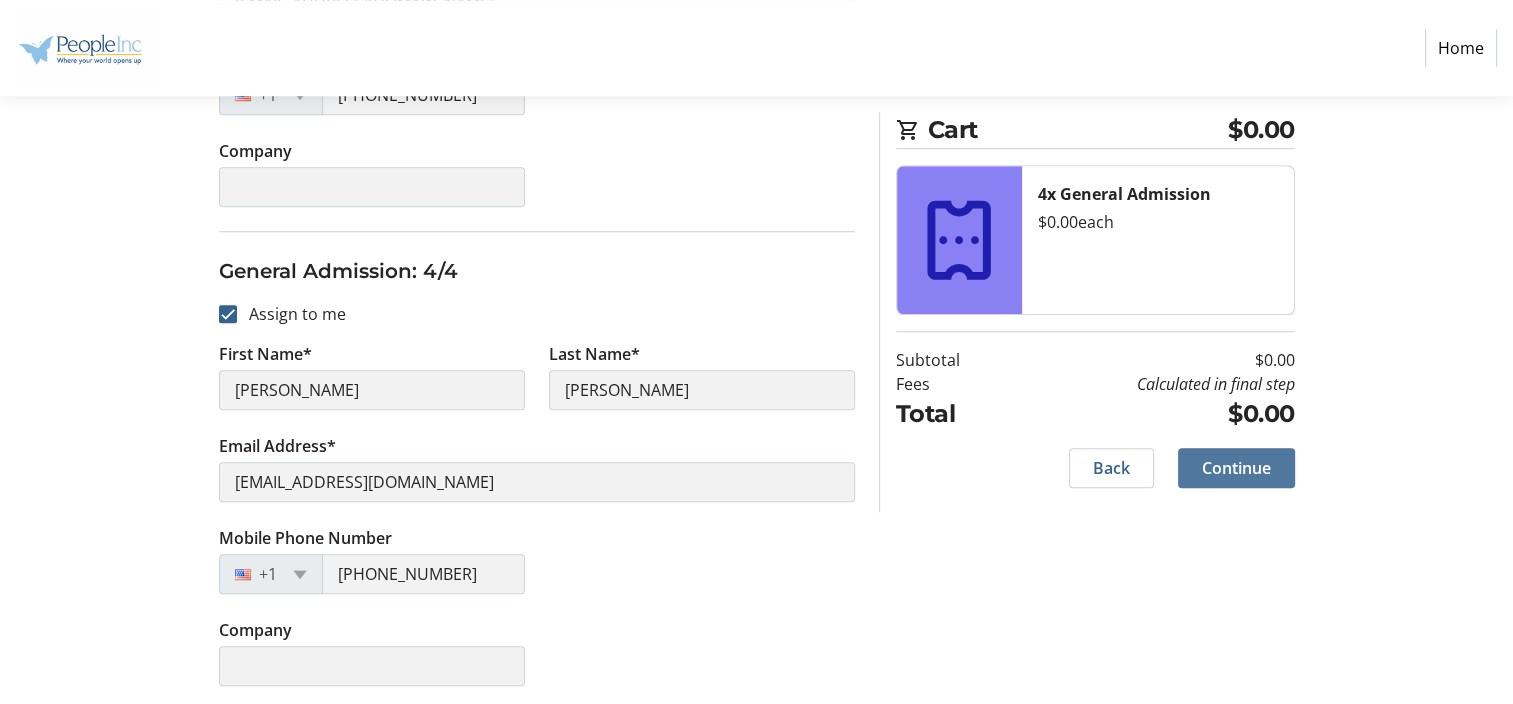 click on "Continue" 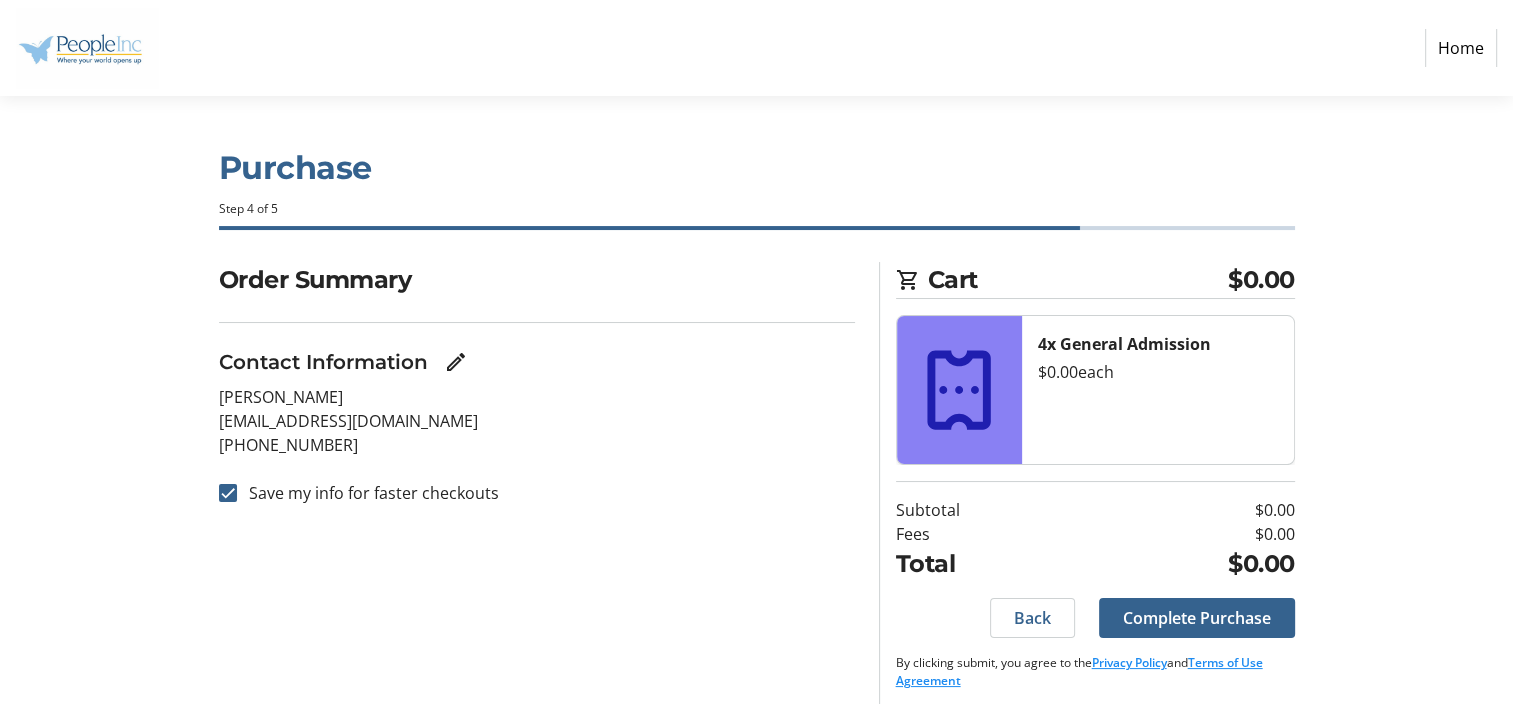 scroll, scrollTop: 9, scrollLeft: 0, axis: vertical 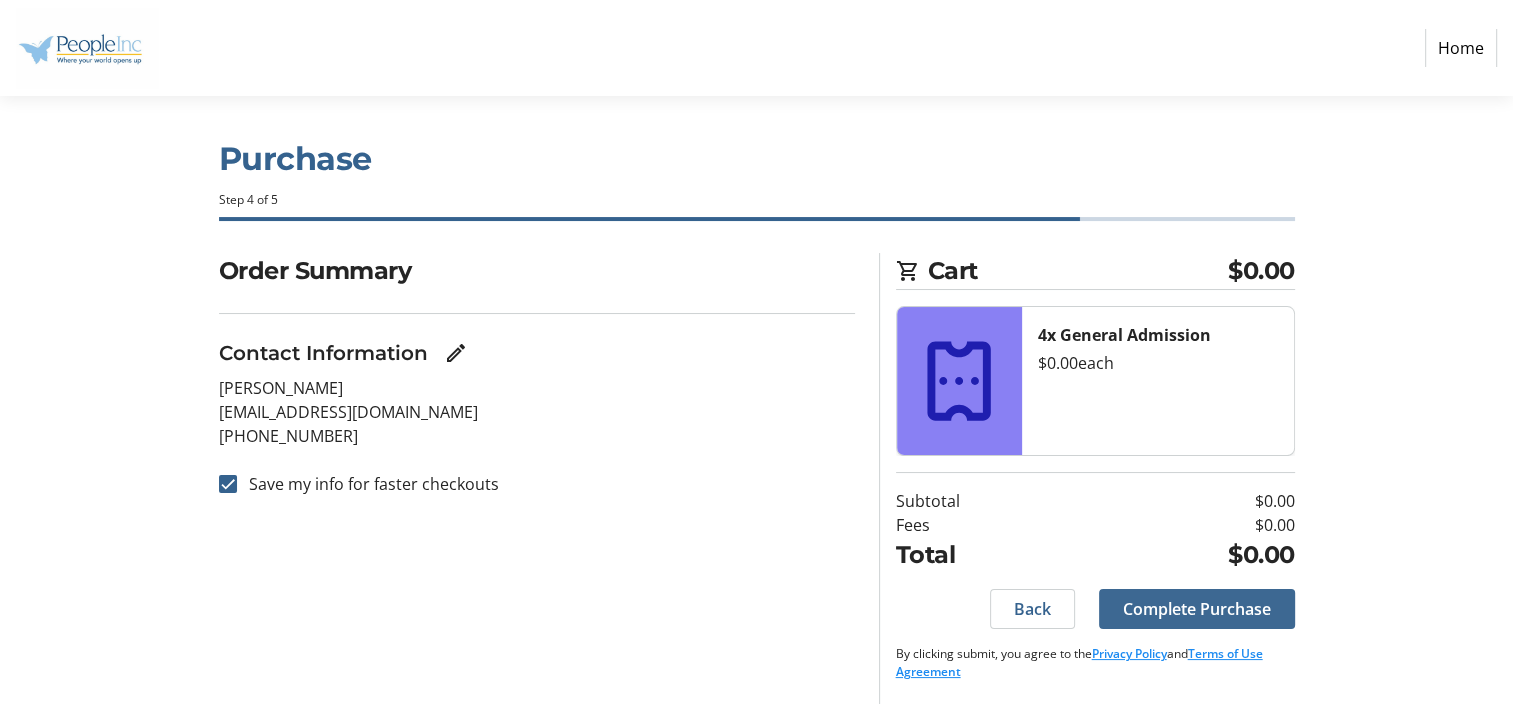 click on "Complete Purchase" 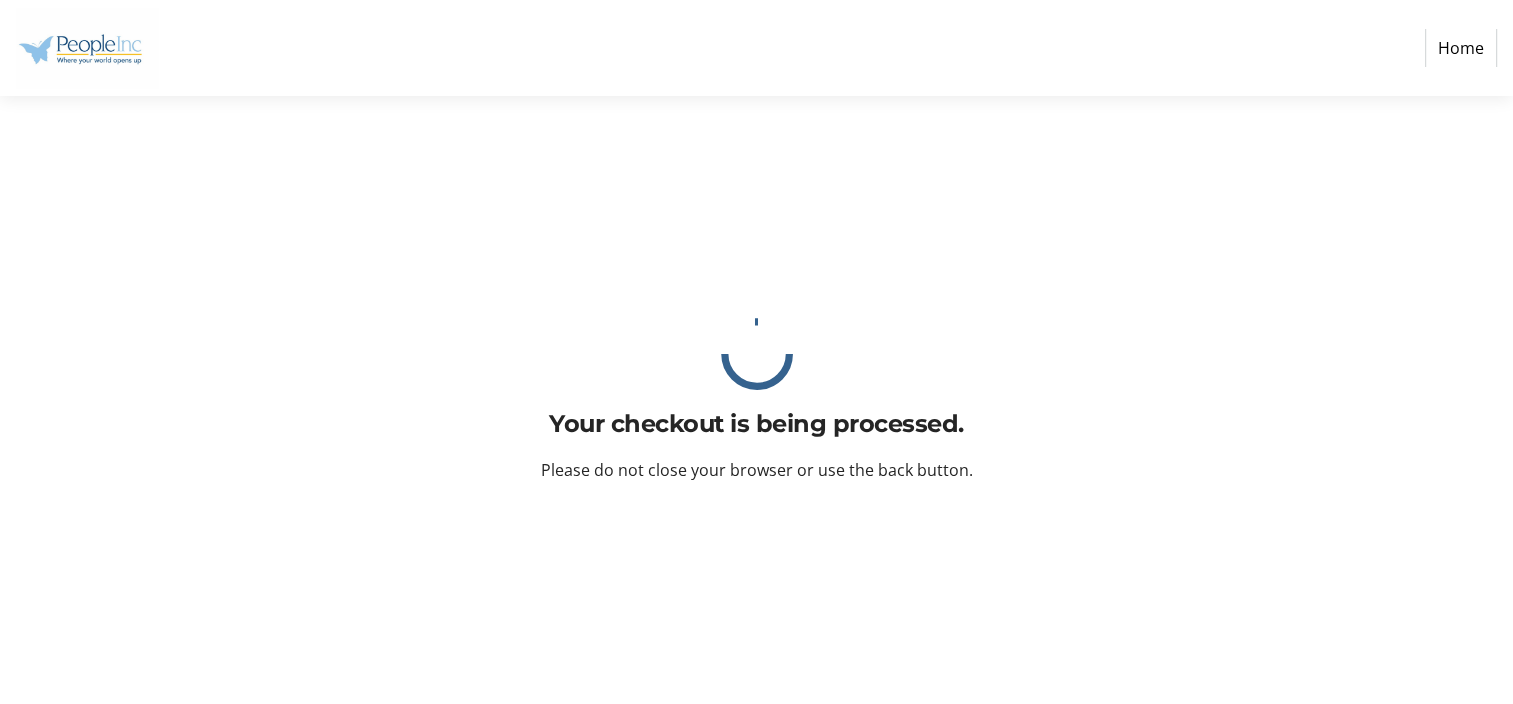 scroll, scrollTop: 0, scrollLeft: 0, axis: both 